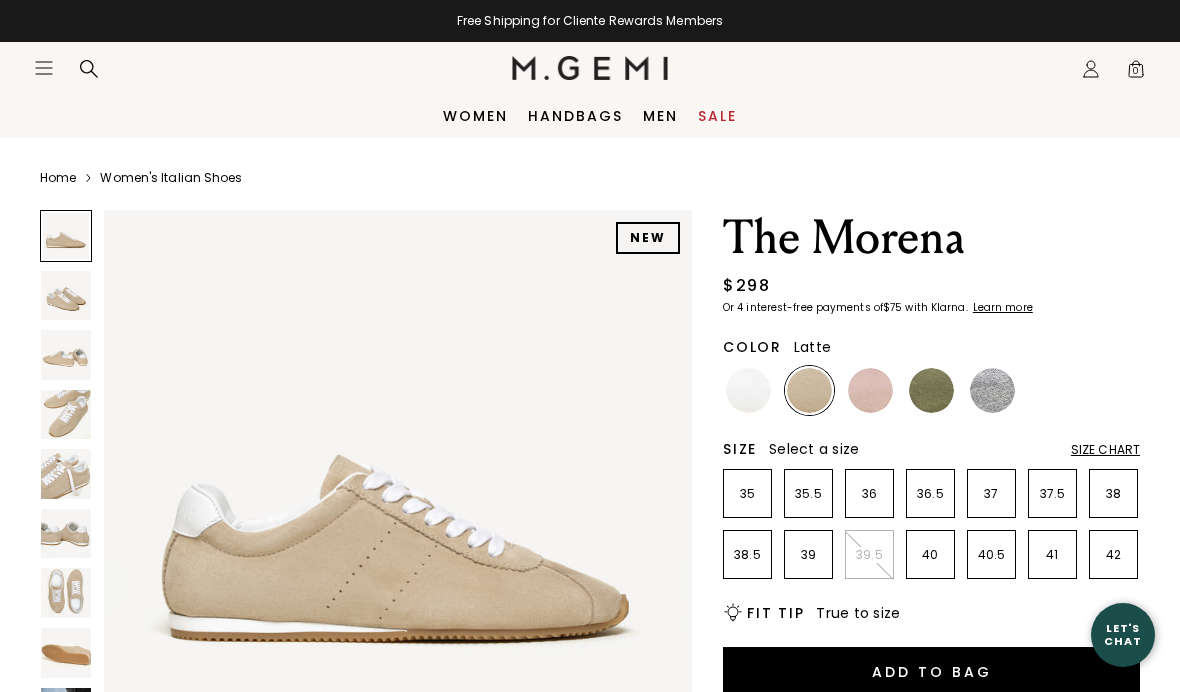 scroll, scrollTop: 0, scrollLeft: 0, axis: both 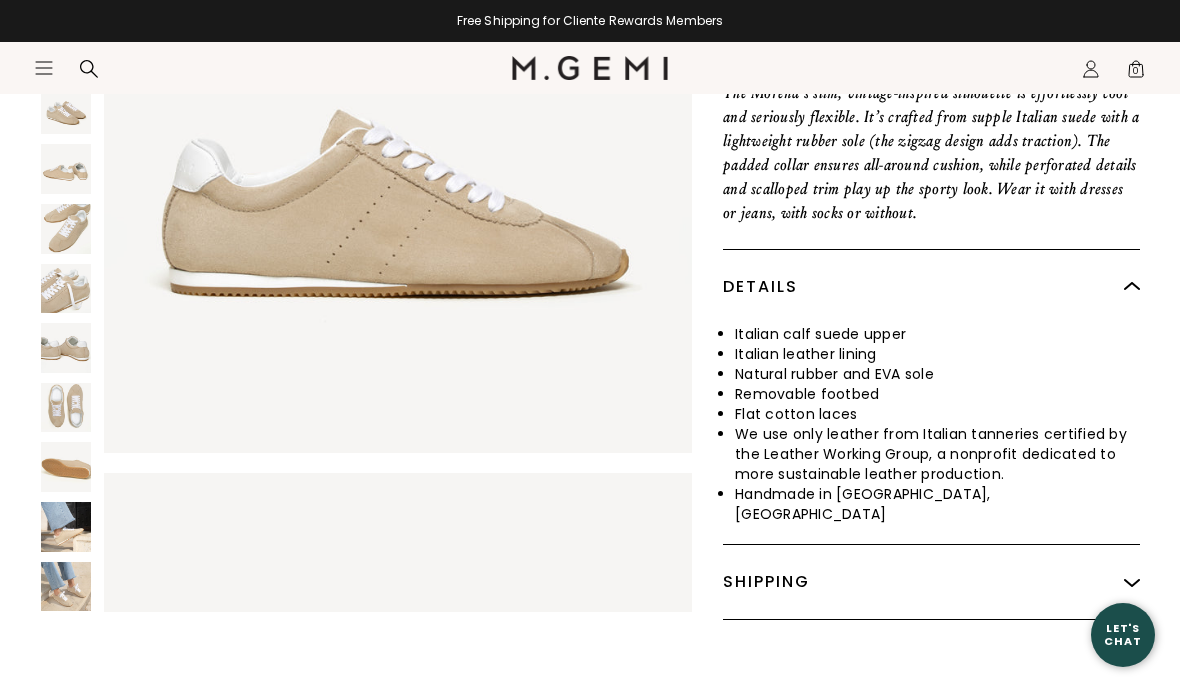 click at bounding box center (66, 527) 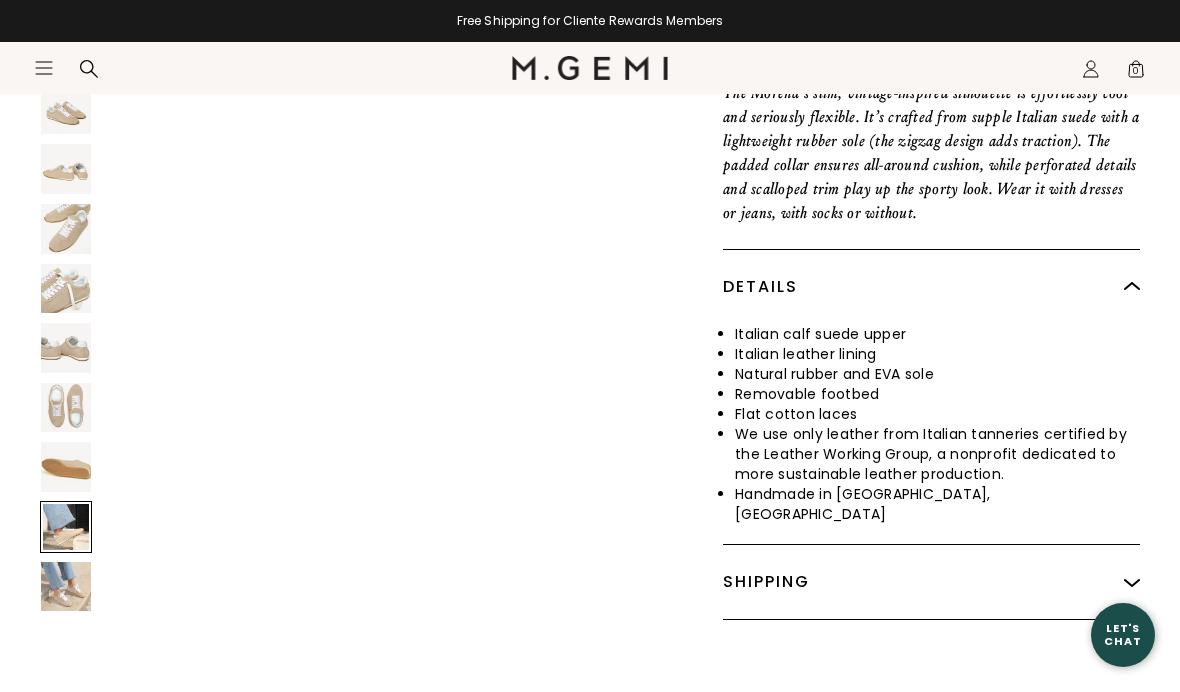 scroll, scrollTop: 4867, scrollLeft: 0, axis: vertical 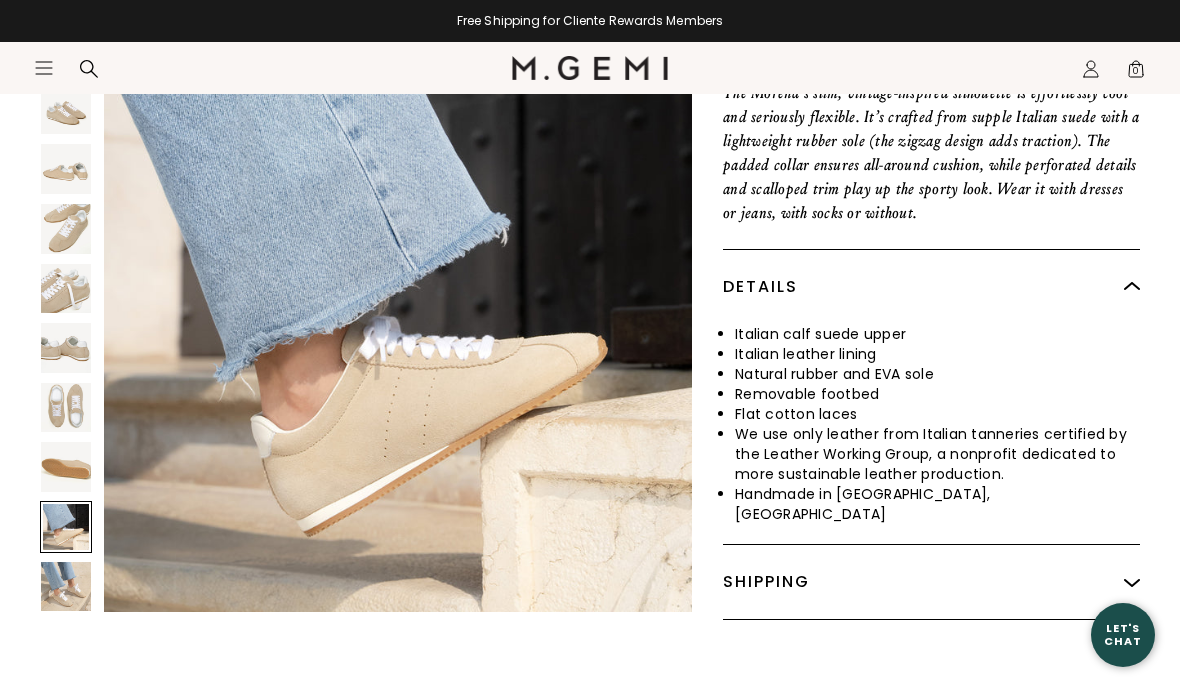 click at bounding box center (66, 587) 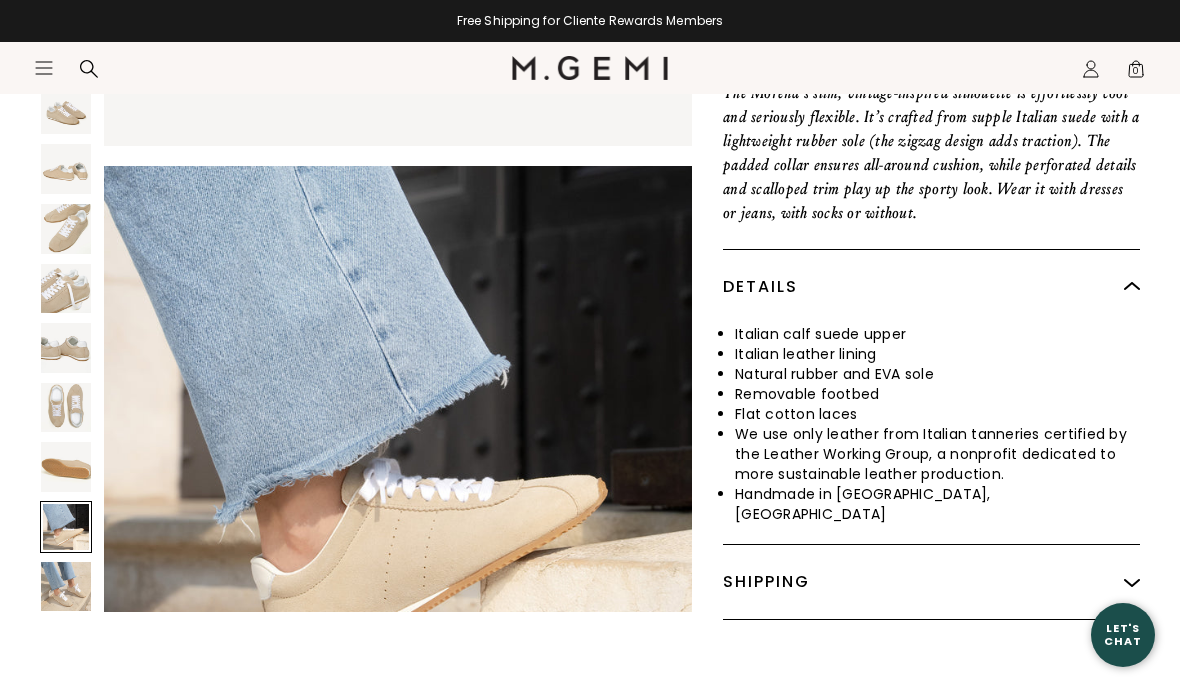 scroll, scrollTop: 4682, scrollLeft: 0, axis: vertical 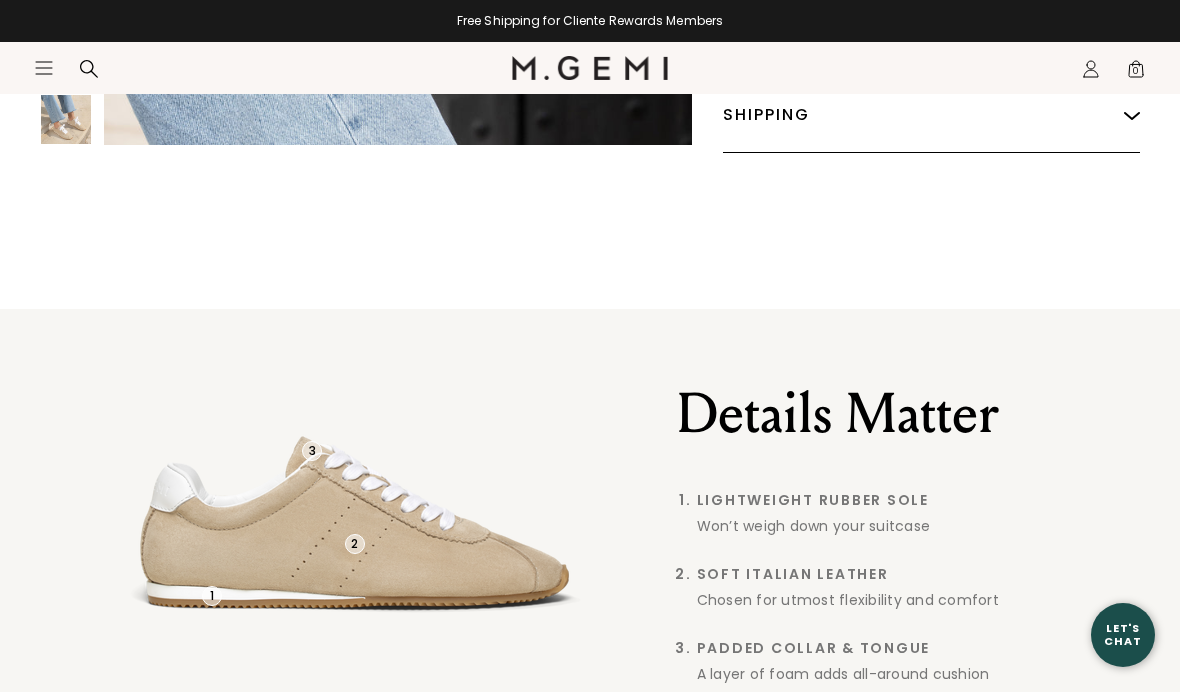click on "Icons/20x20/hamburger@2x
Women
Shop All Shoes
New Arrivals
Bestsellers Essentials" at bounding box center (590, 90) 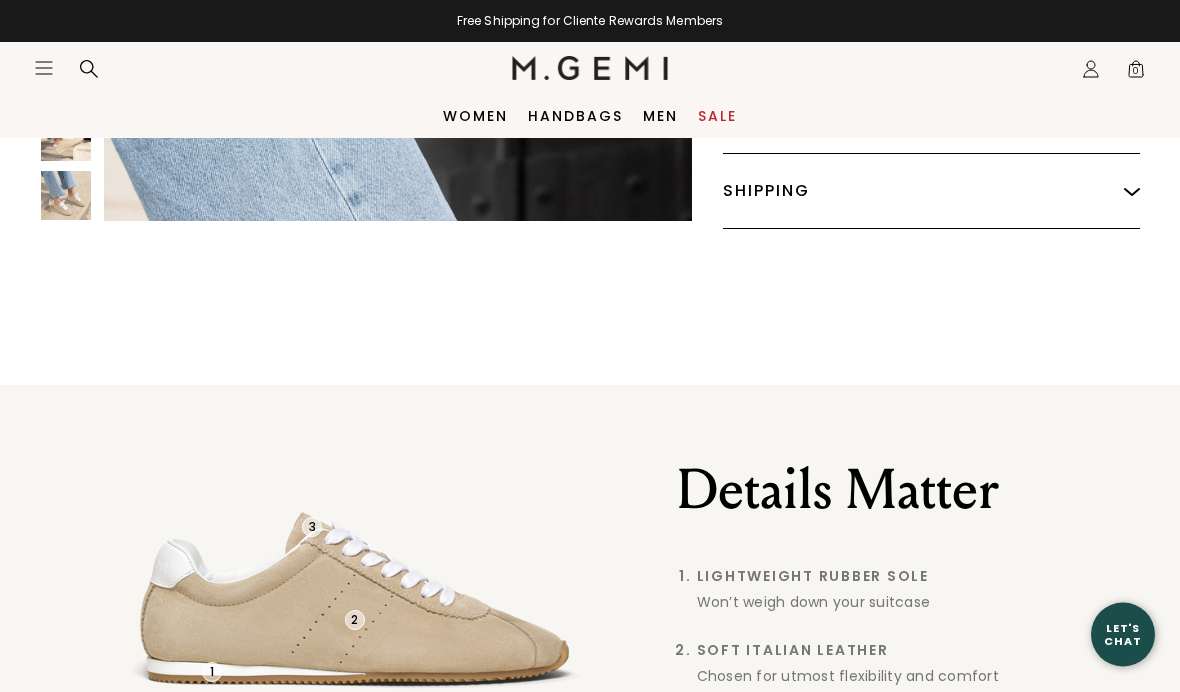 scroll, scrollTop: 1126, scrollLeft: 0, axis: vertical 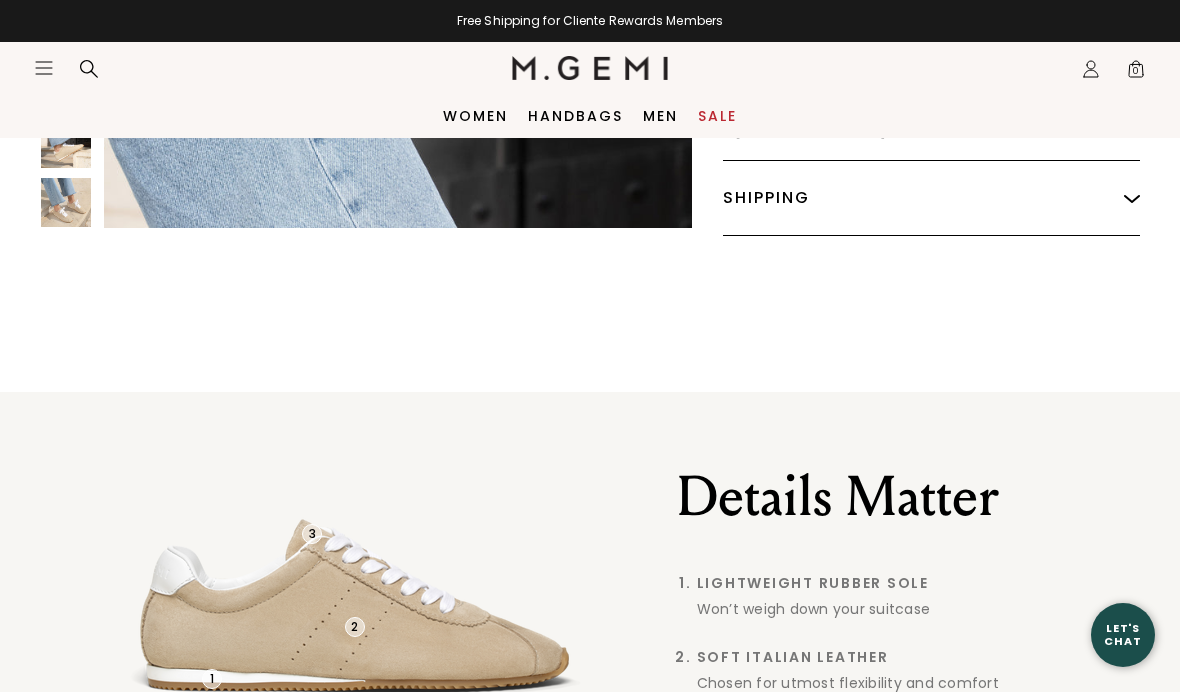 click on "Shipping" at bounding box center [931, 198] 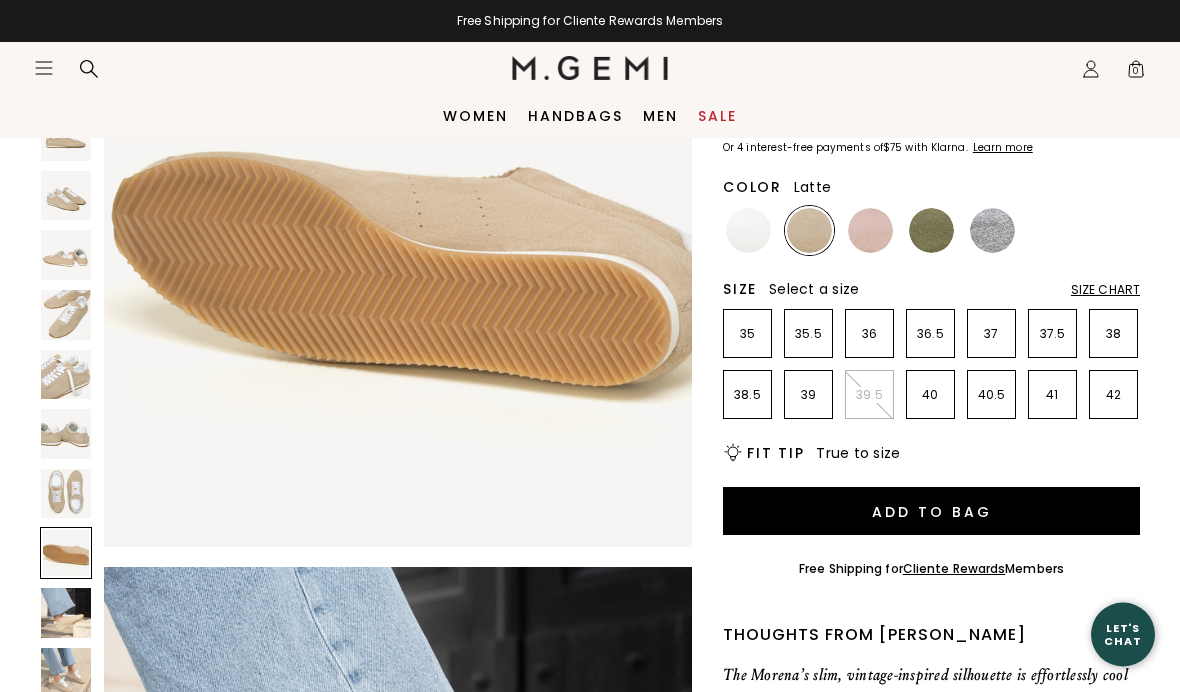 scroll, scrollTop: 153, scrollLeft: 0, axis: vertical 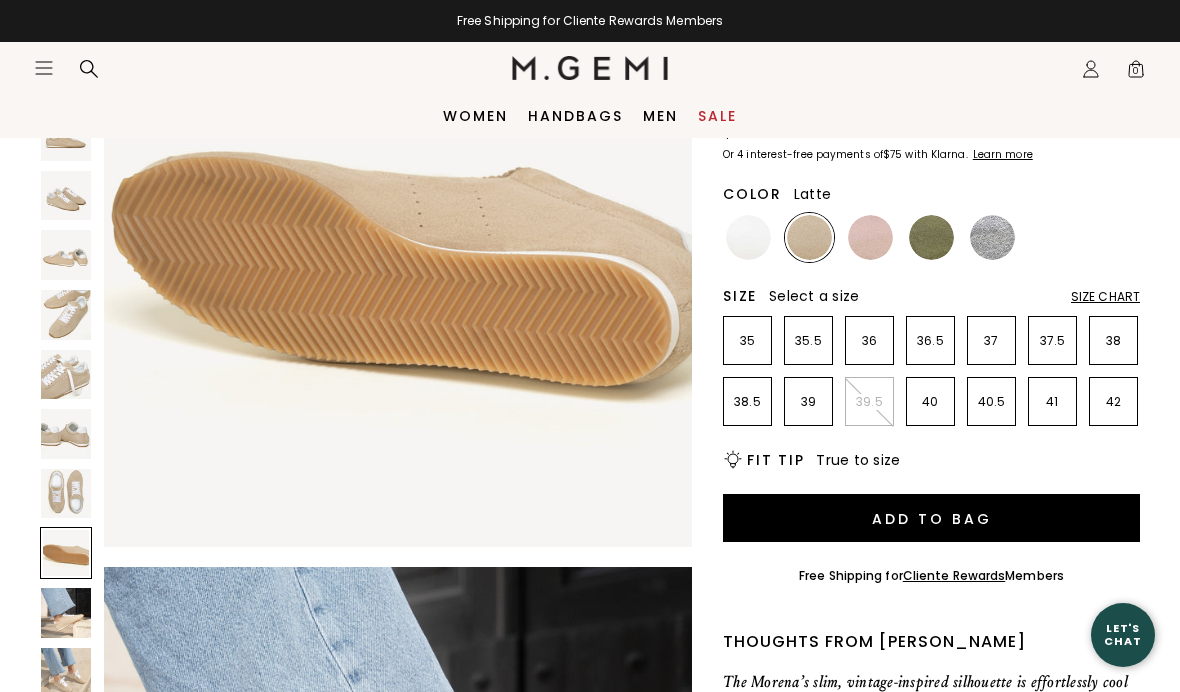 click at bounding box center (66, 255) 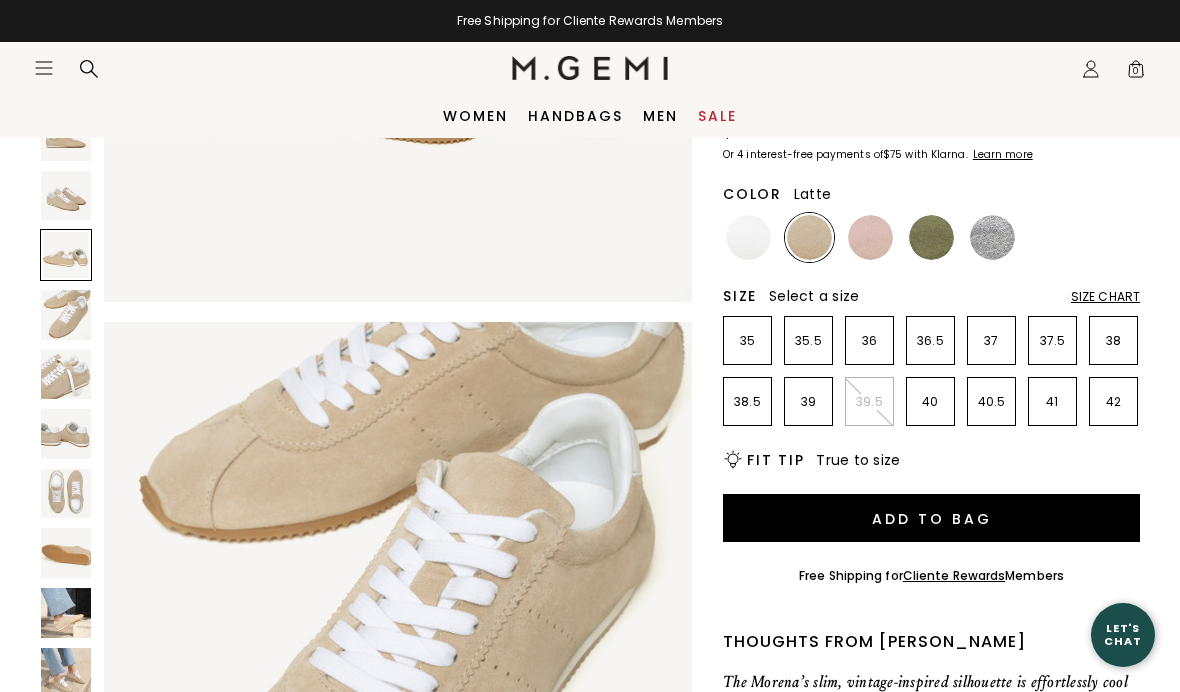 scroll, scrollTop: 1217, scrollLeft: 0, axis: vertical 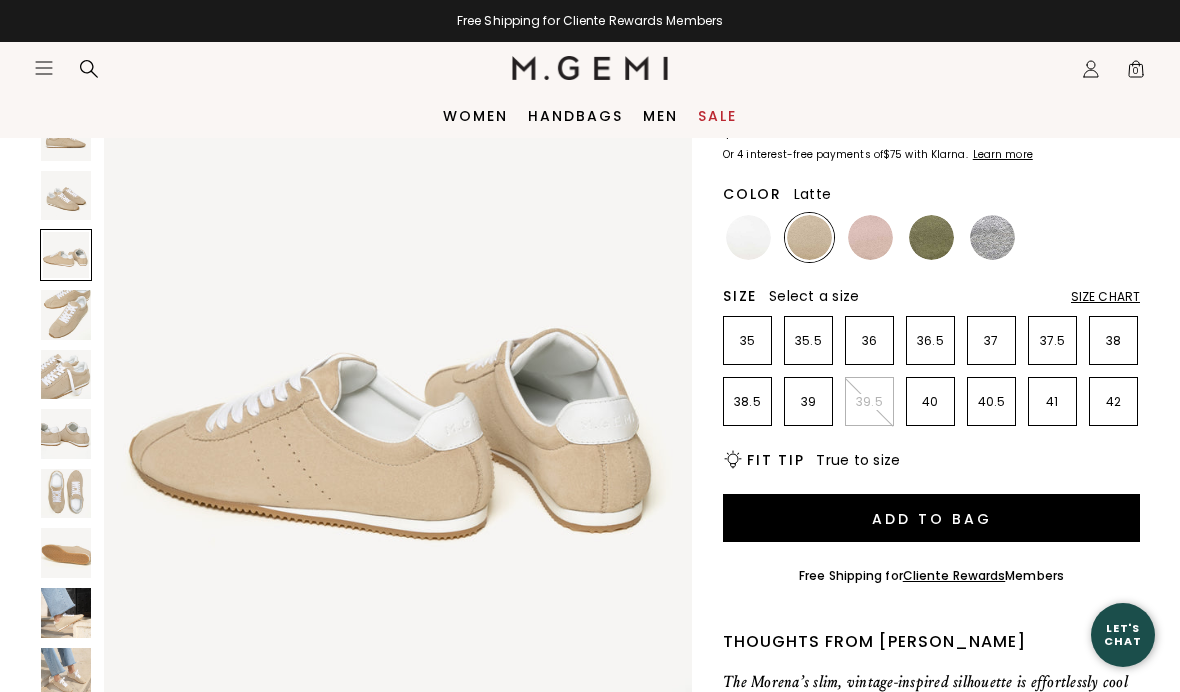 click at bounding box center (66, 375) 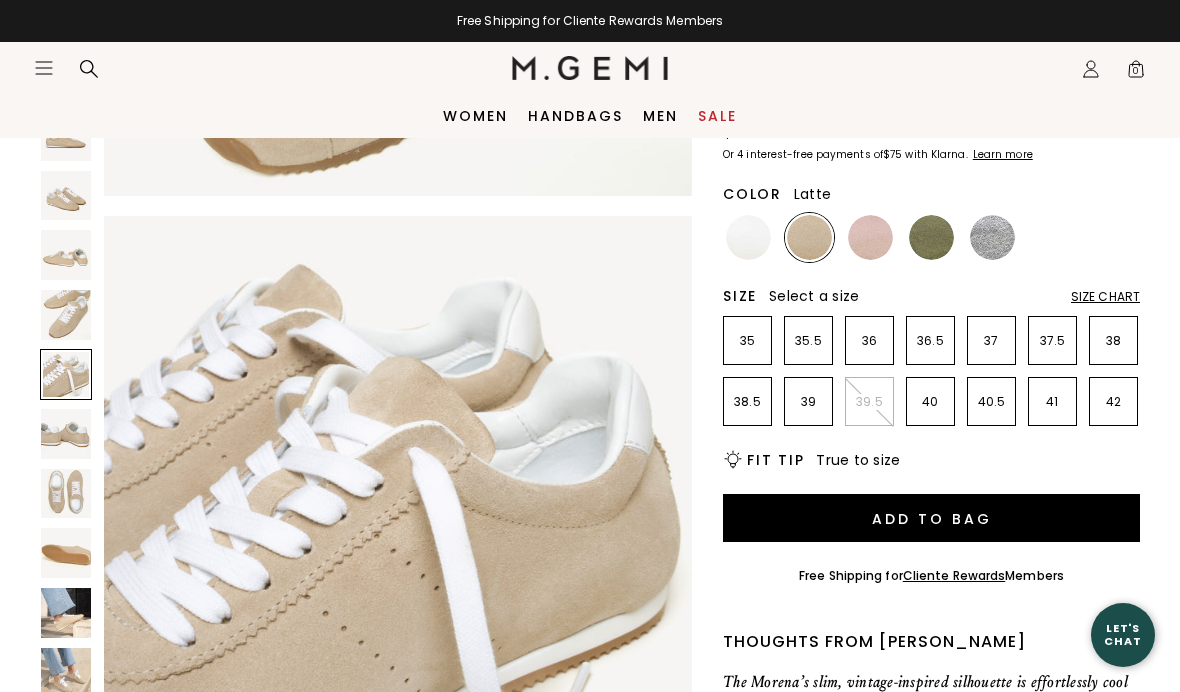 scroll, scrollTop: 2434, scrollLeft: 0, axis: vertical 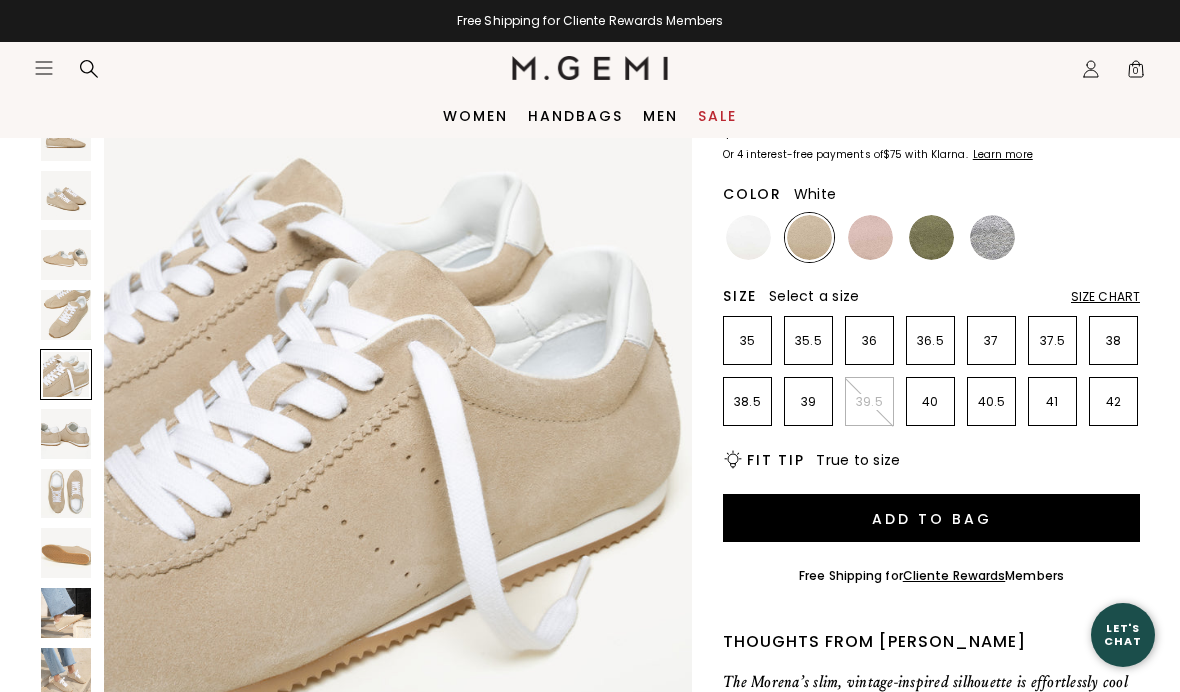 click at bounding box center [748, 237] 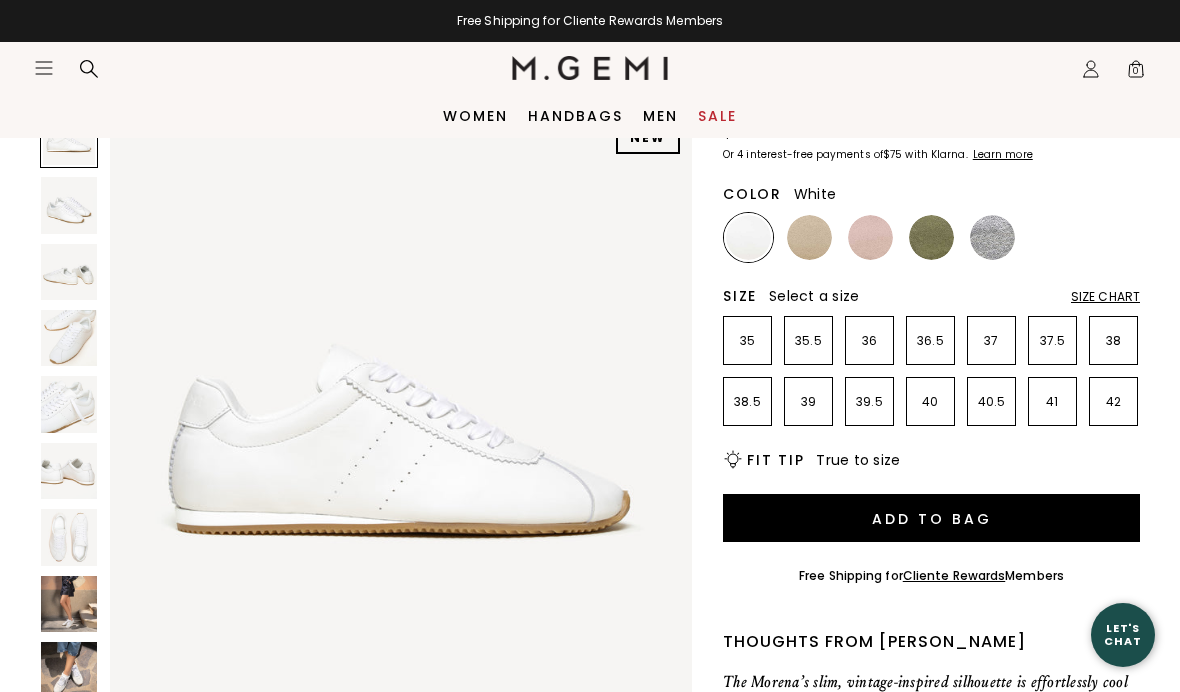 scroll, scrollTop: 0, scrollLeft: 0, axis: both 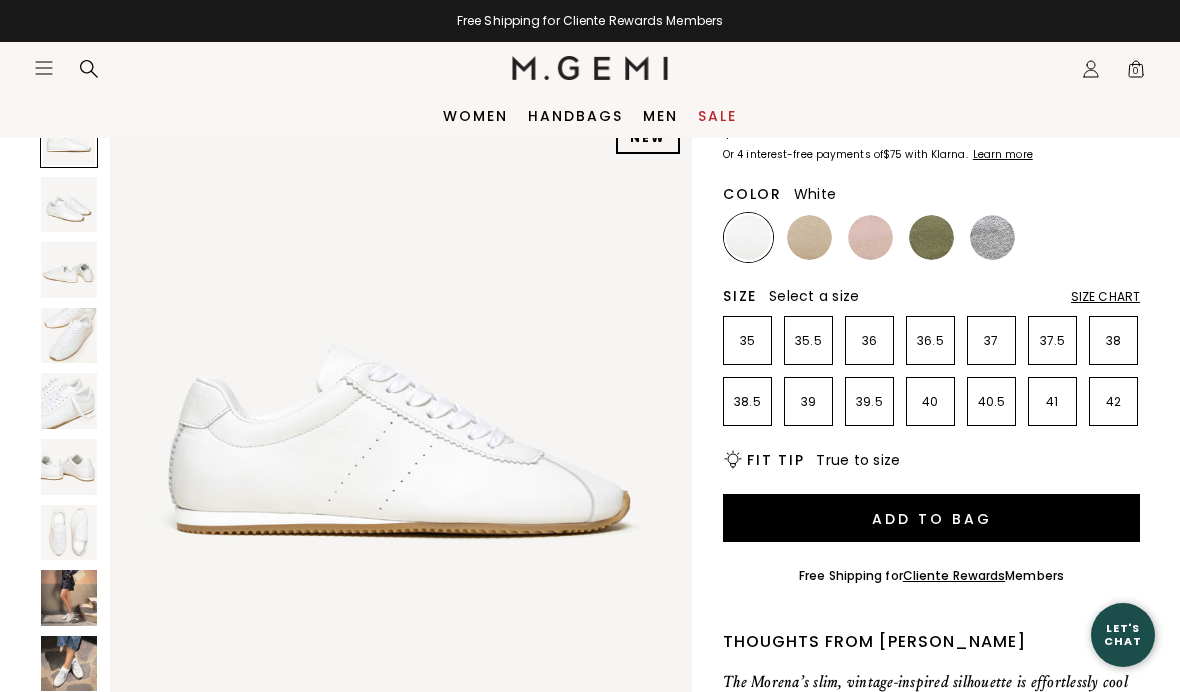 click at bounding box center [69, 205] 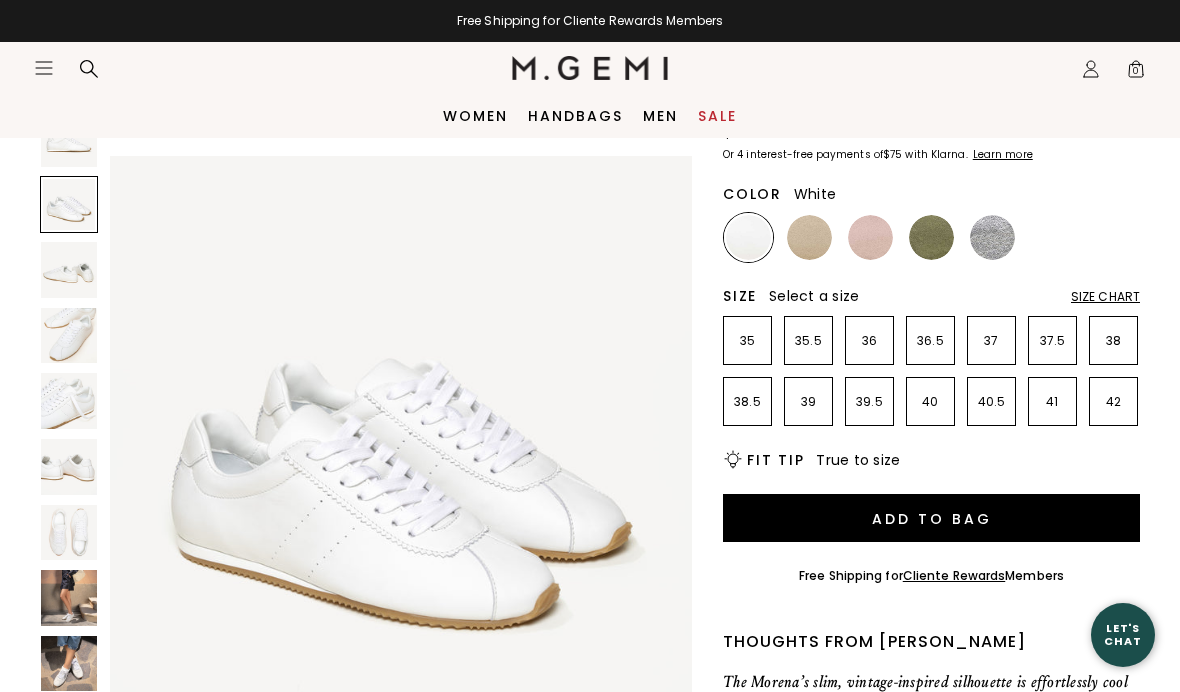 scroll, scrollTop: 602, scrollLeft: 0, axis: vertical 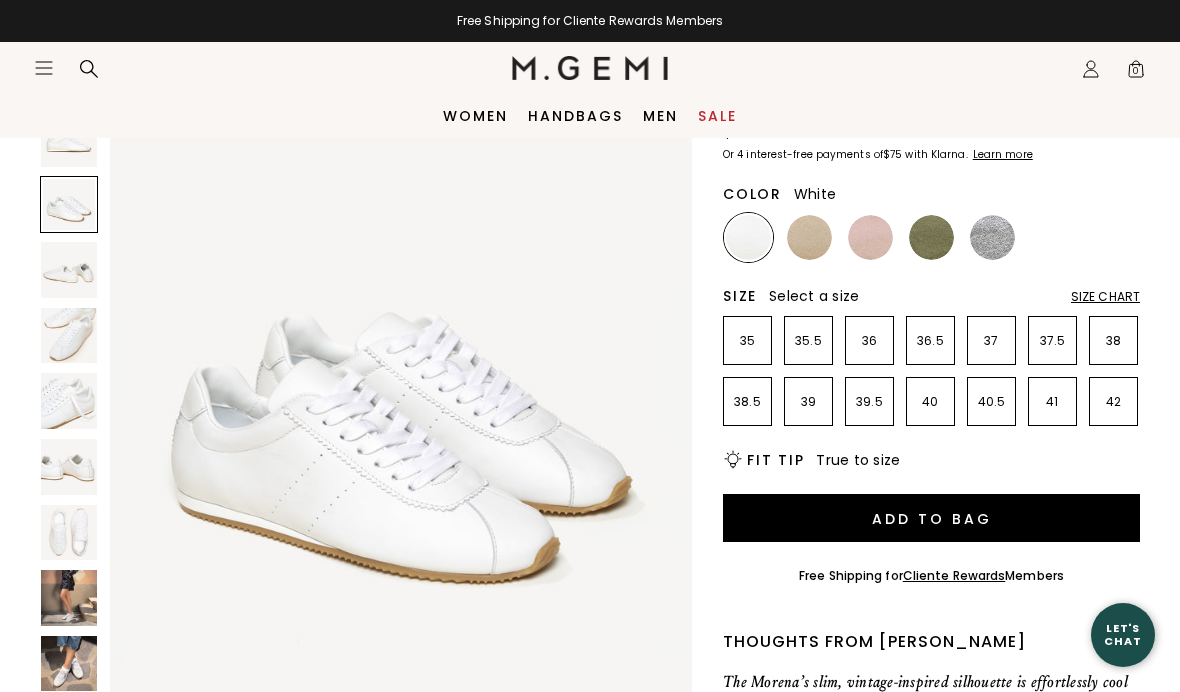 click at bounding box center (870, 237) 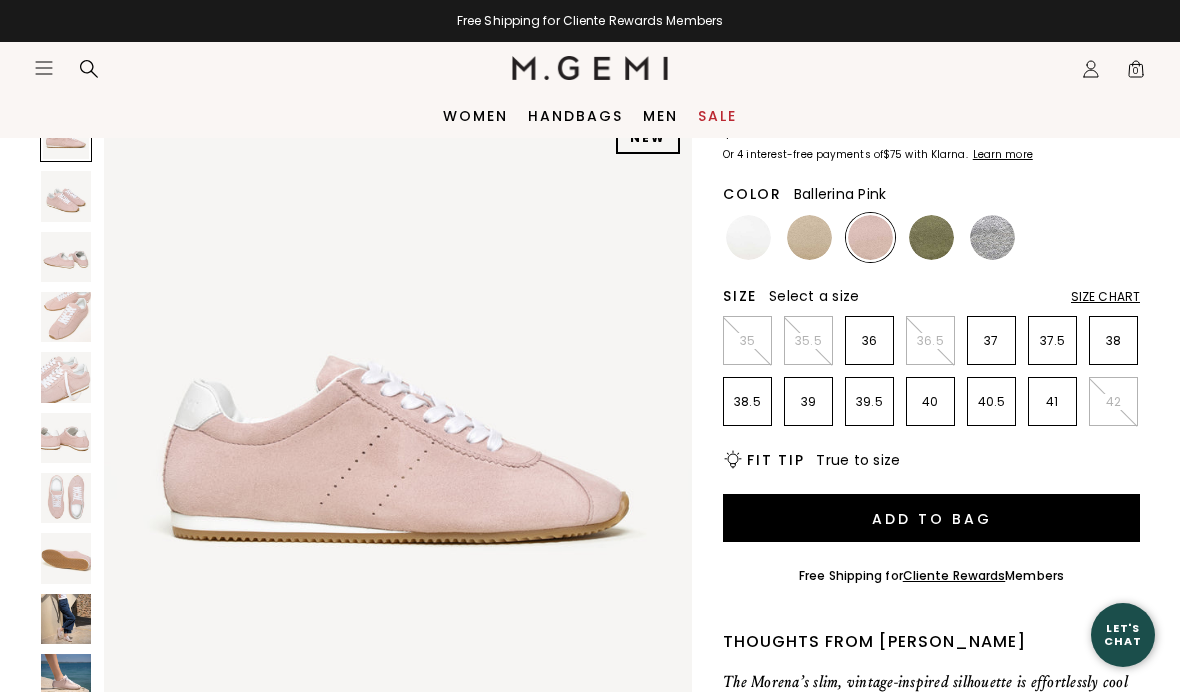 scroll, scrollTop: 0, scrollLeft: 0, axis: both 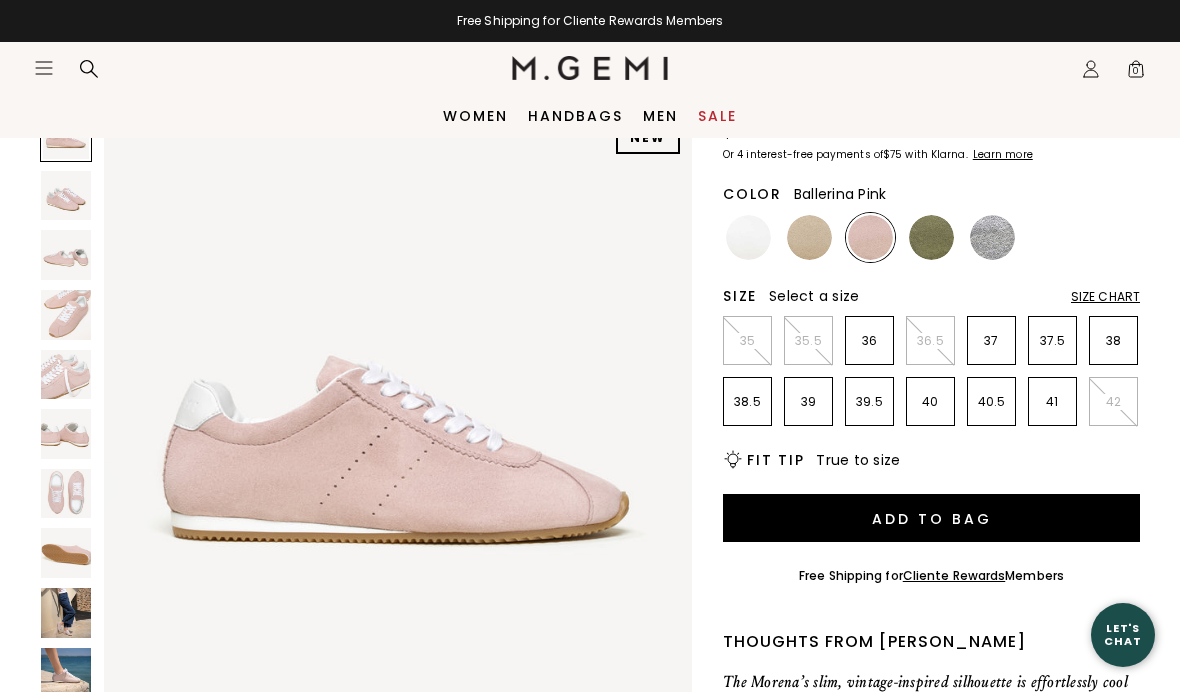 click at bounding box center (66, 315) 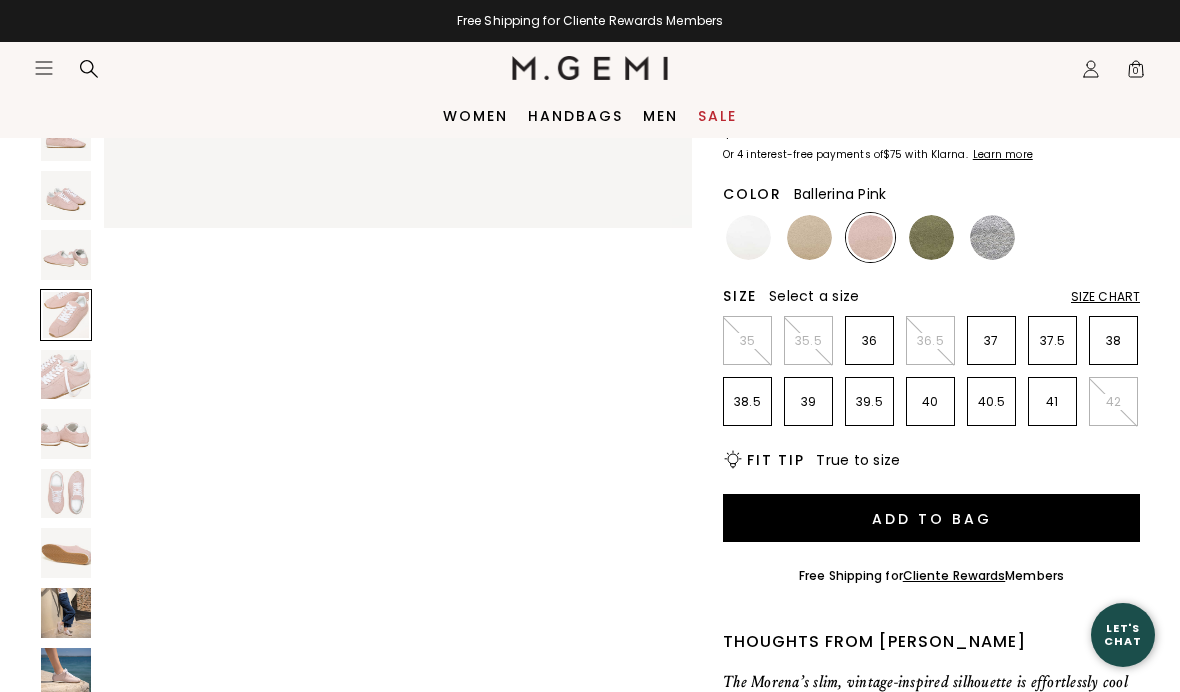 scroll, scrollTop: 1825, scrollLeft: 0, axis: vertical 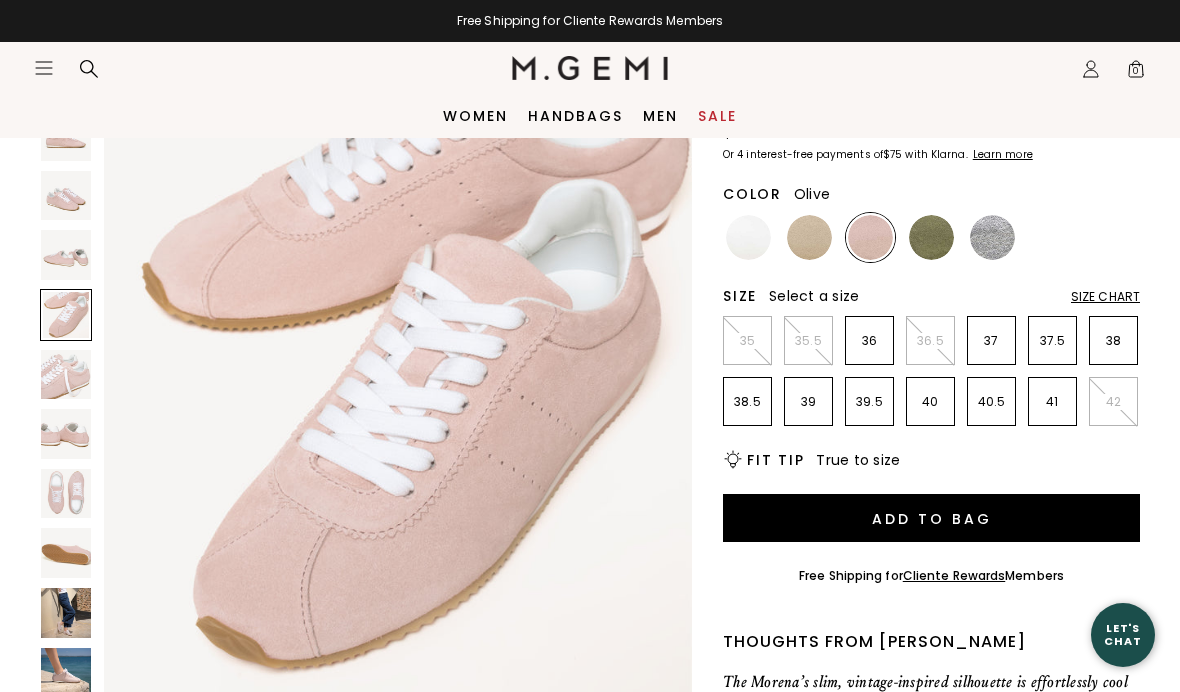 click at bounding box center [931, 237] 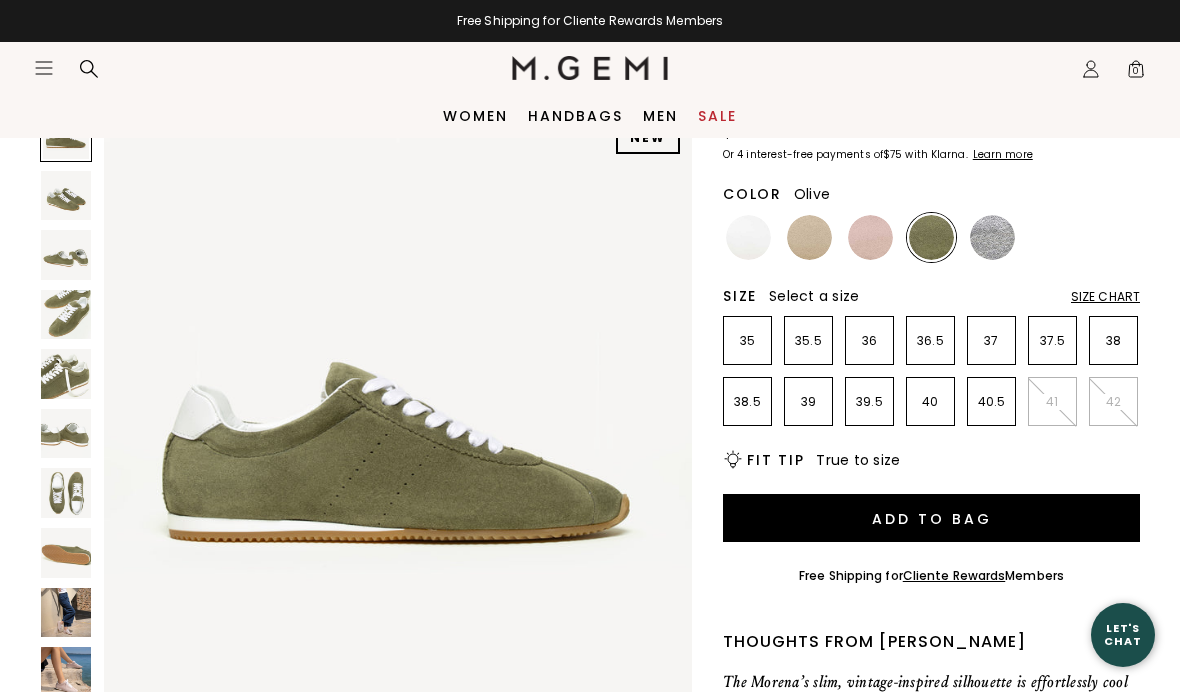 scroll, scrollTop: 0, scrollLeft: 0, axis: both 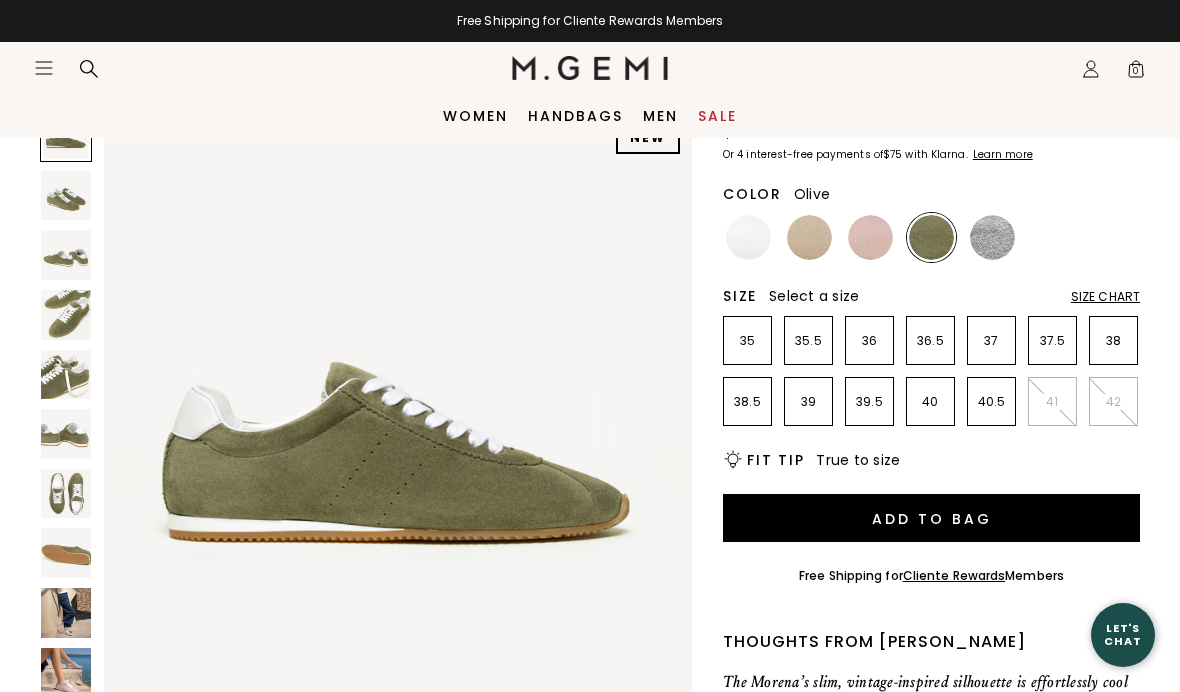 click at bounding box center [66, 315] 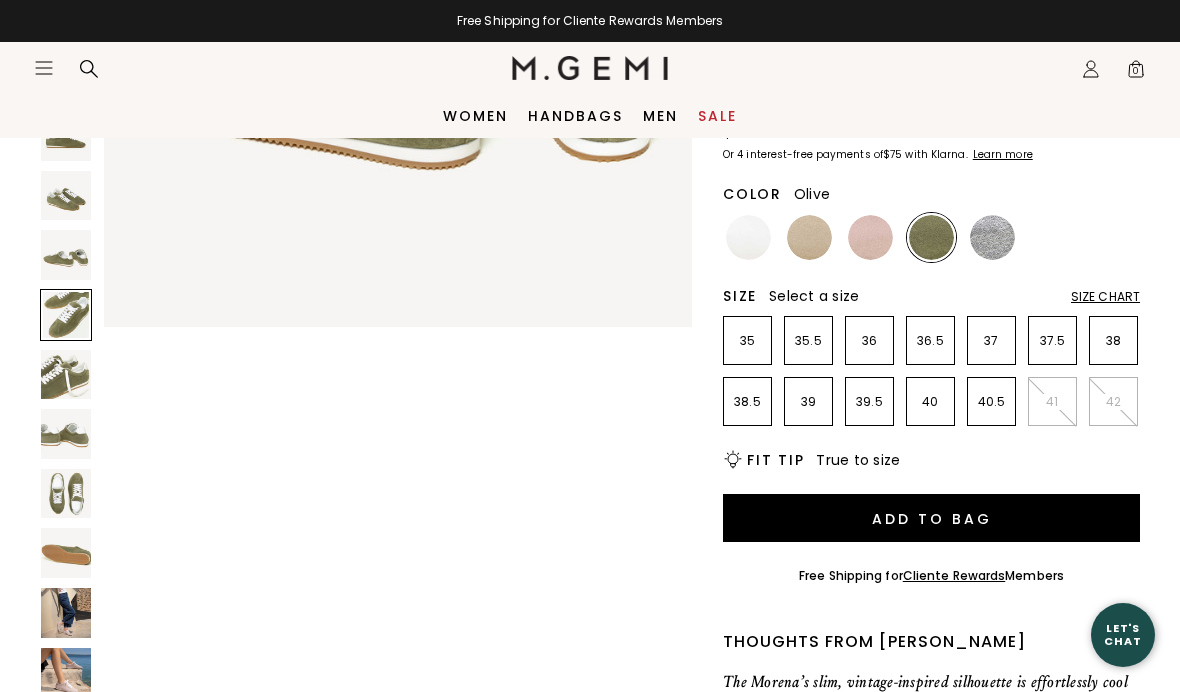 scroll, scrollTop: 1825, scrollLeft: 0, axis: vertical 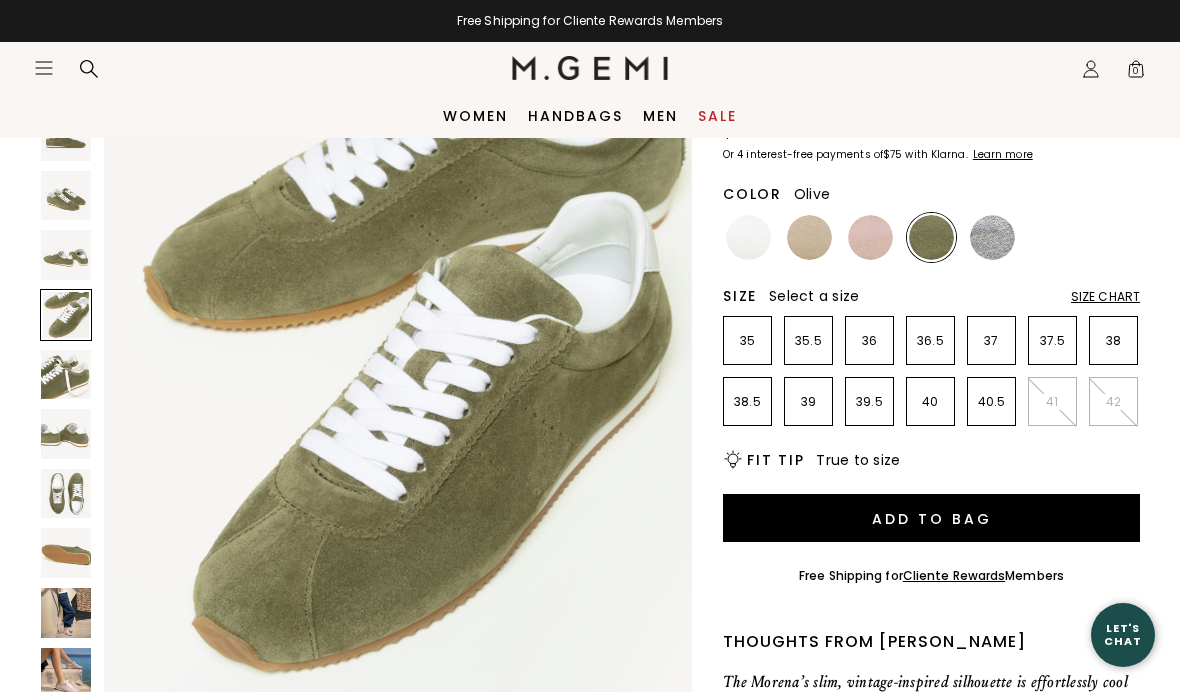 click at bounding box center [992, 237] 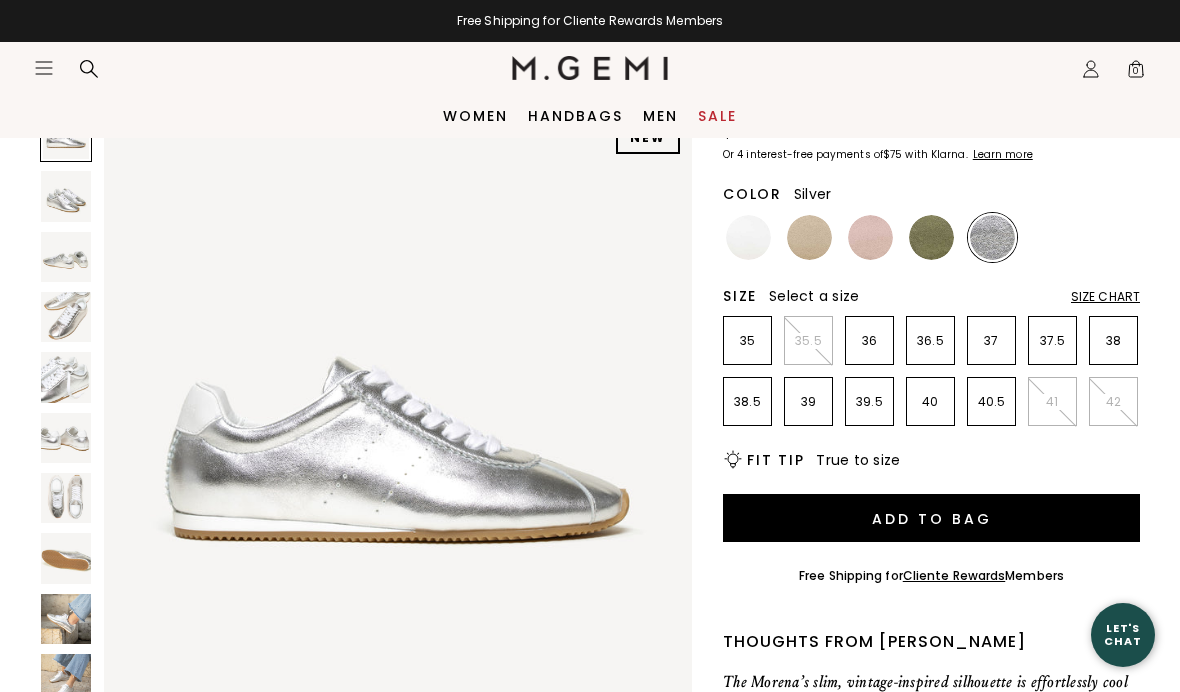 scroll, scrollTop: 0, scrollLeft: 0, axis: both 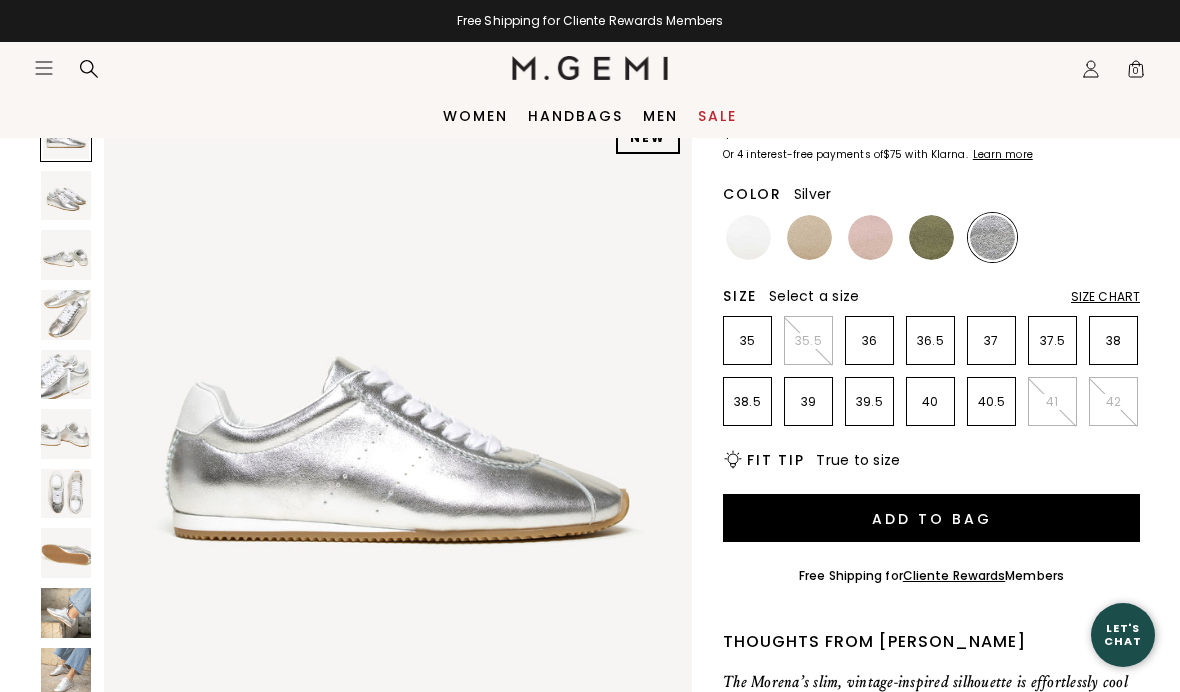 click at bounding box center [66, 315] 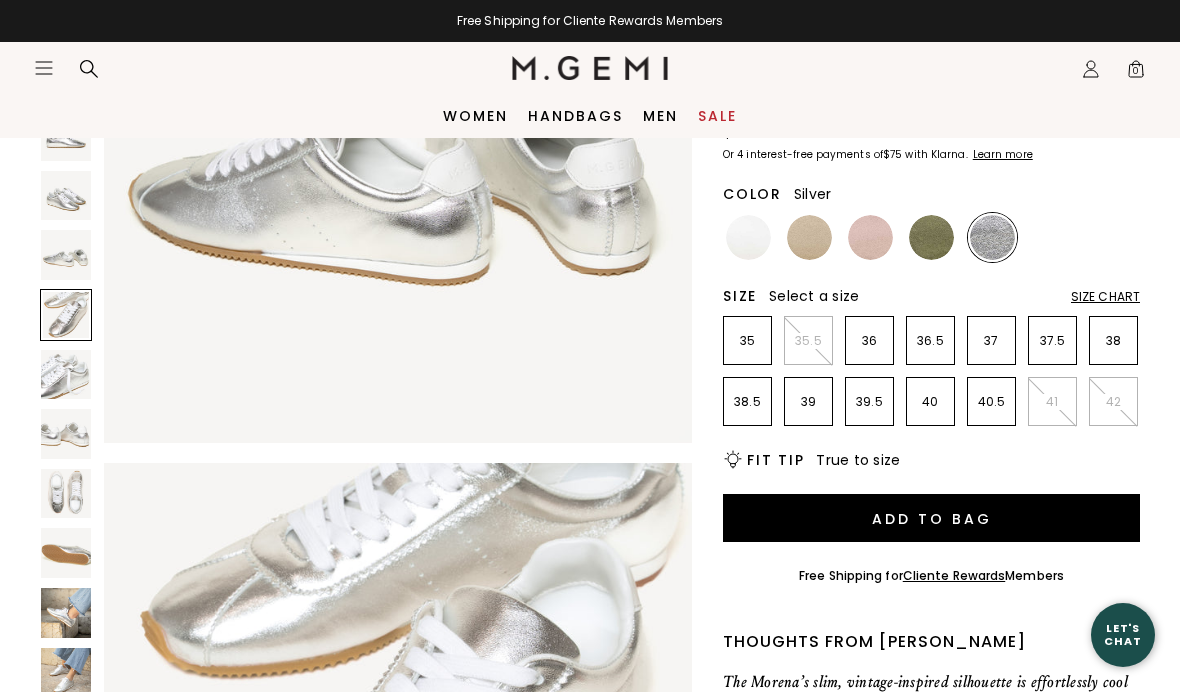 scroll, scrollTop: 1825, scrollLeft: 0, axis: vertical 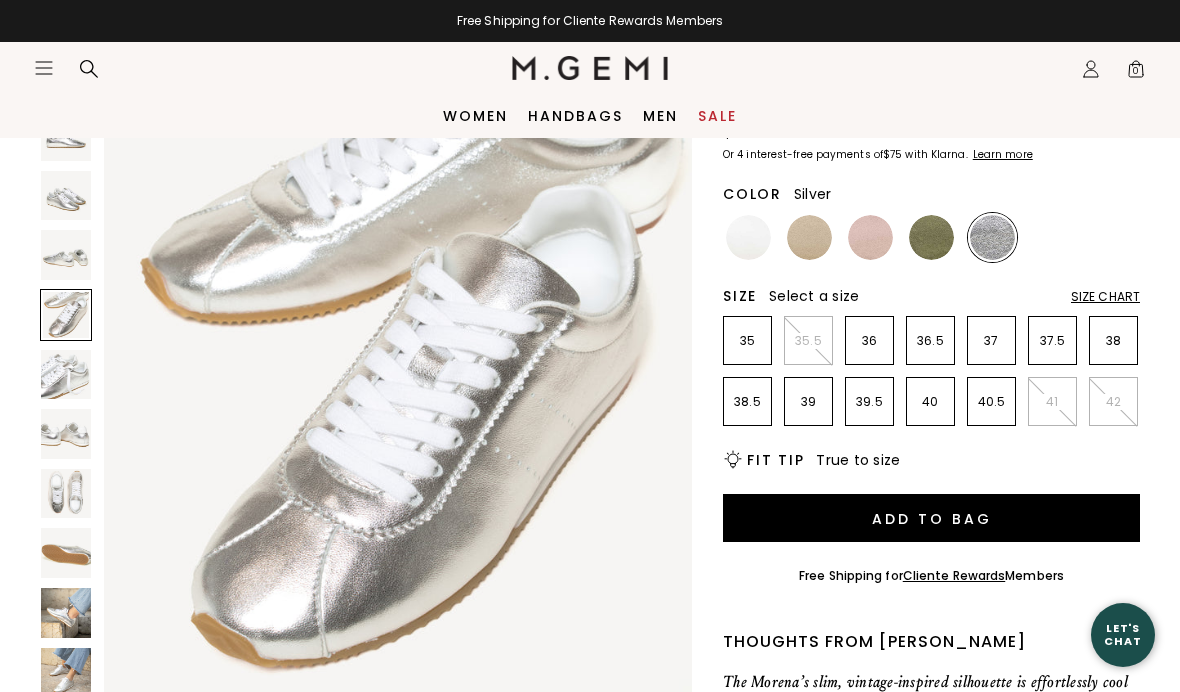 click at bounding box center [870, 237] 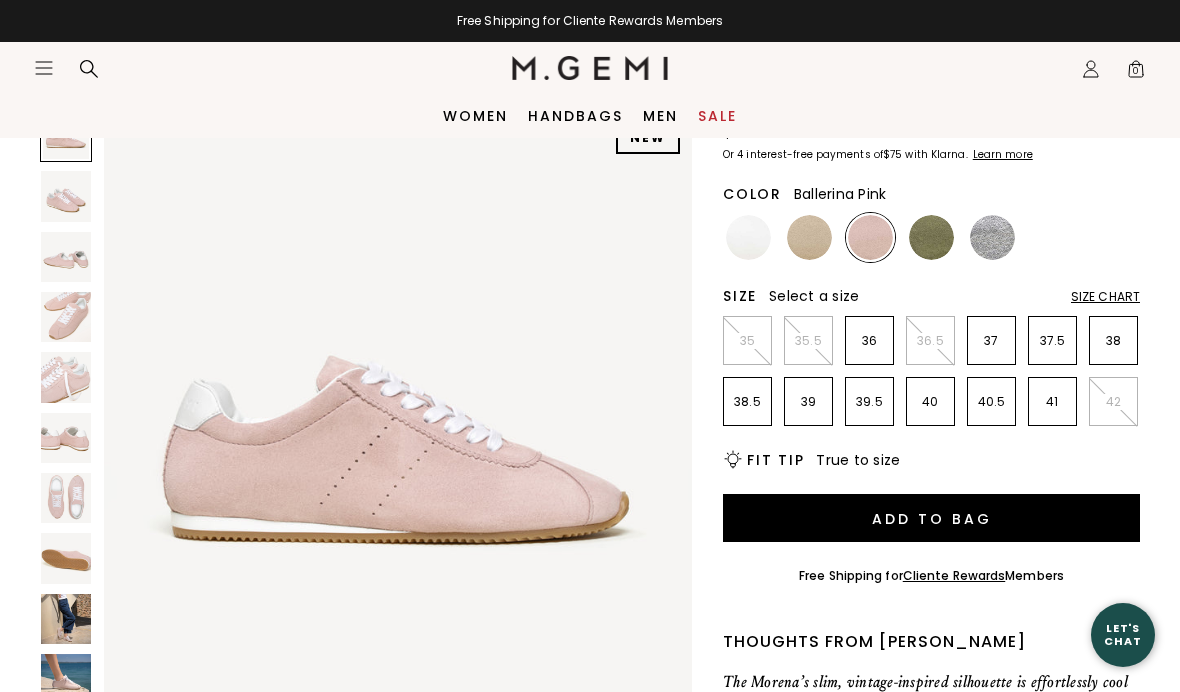 scroll, scrollTop: 0, scrollLeft: 0, axis: both 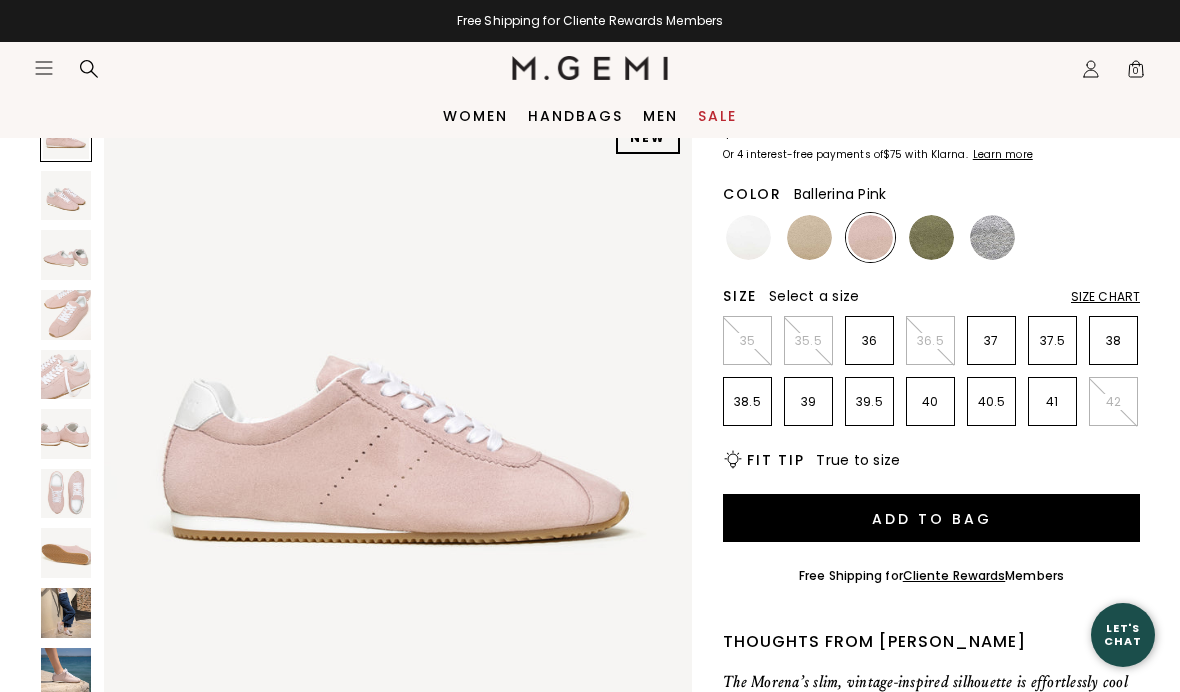 click at bounding box center [66, 494] 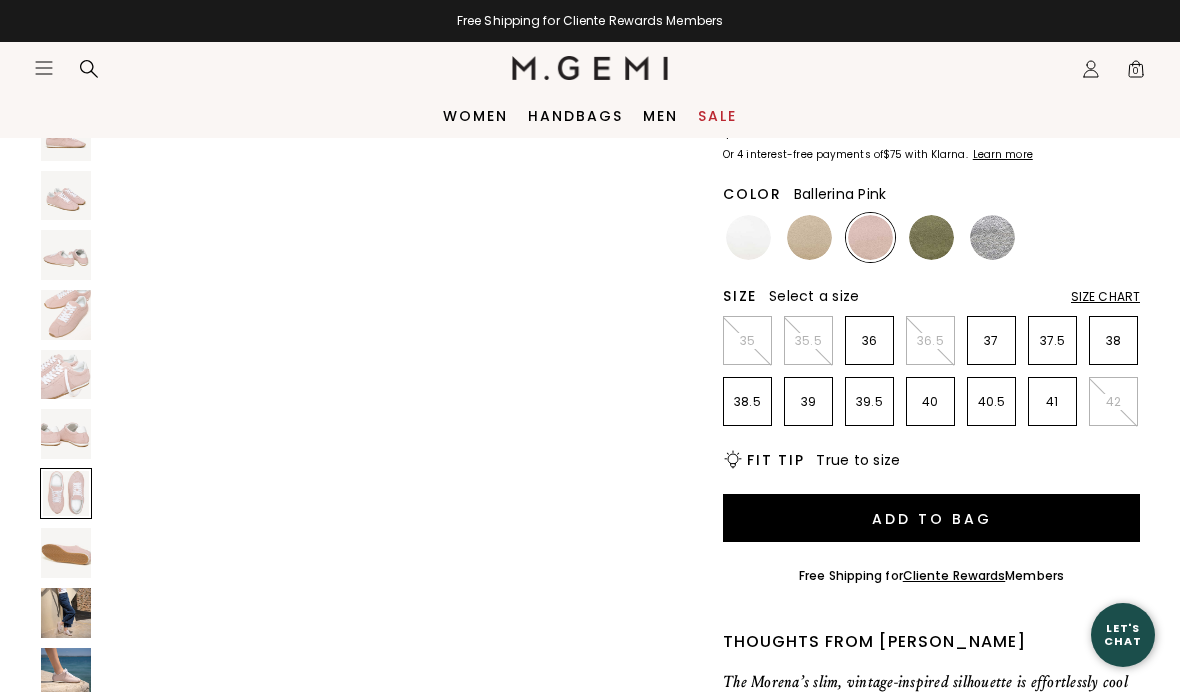 scroll, scrollTop: 3650, scrollLeft: 0, axis: vertical 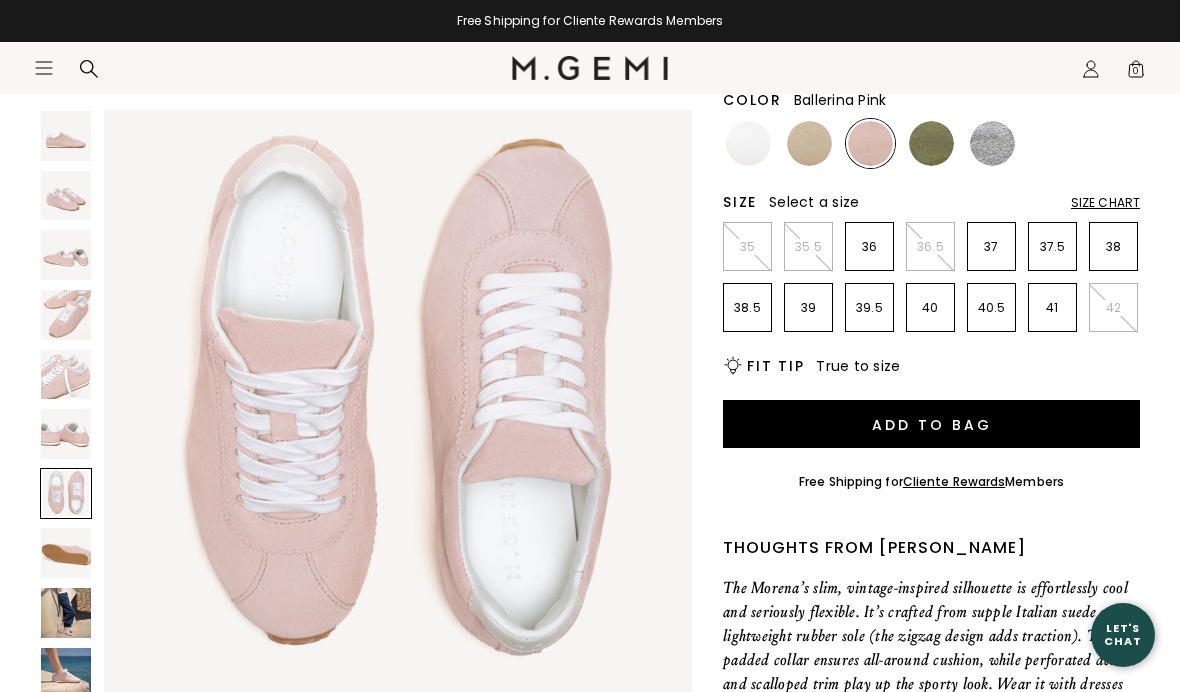 click at bounding box center (66, 613) 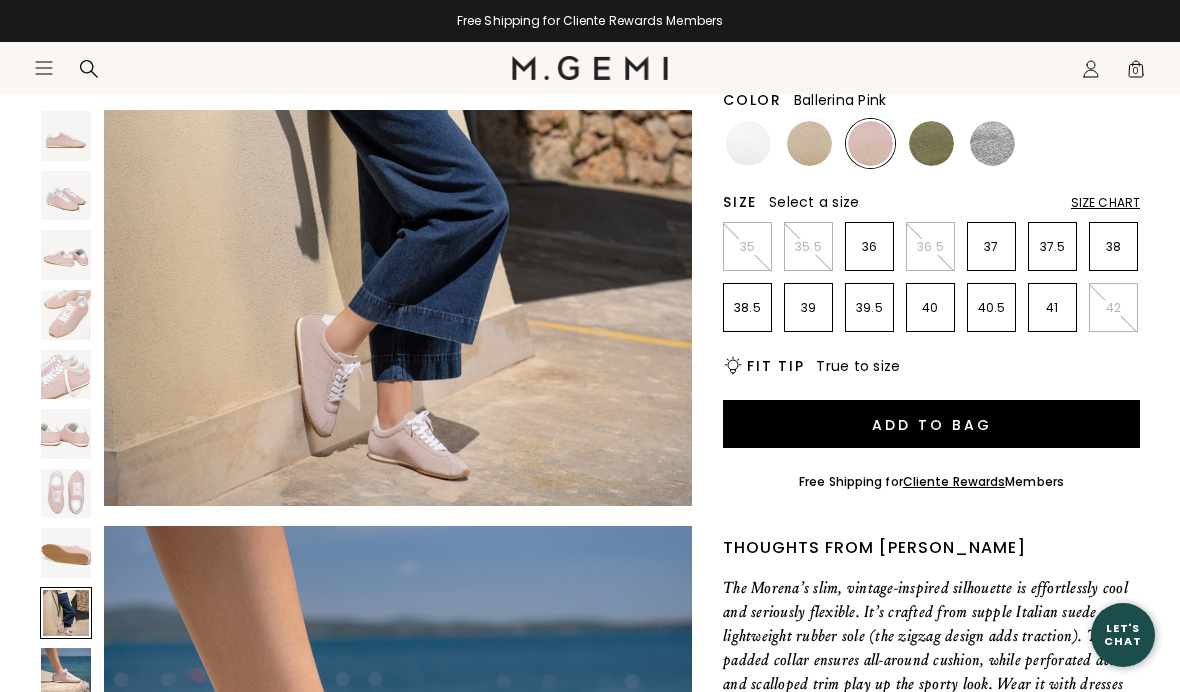 scroll, scrollTop: 5059, scrollLeft: 0, axis: vertical 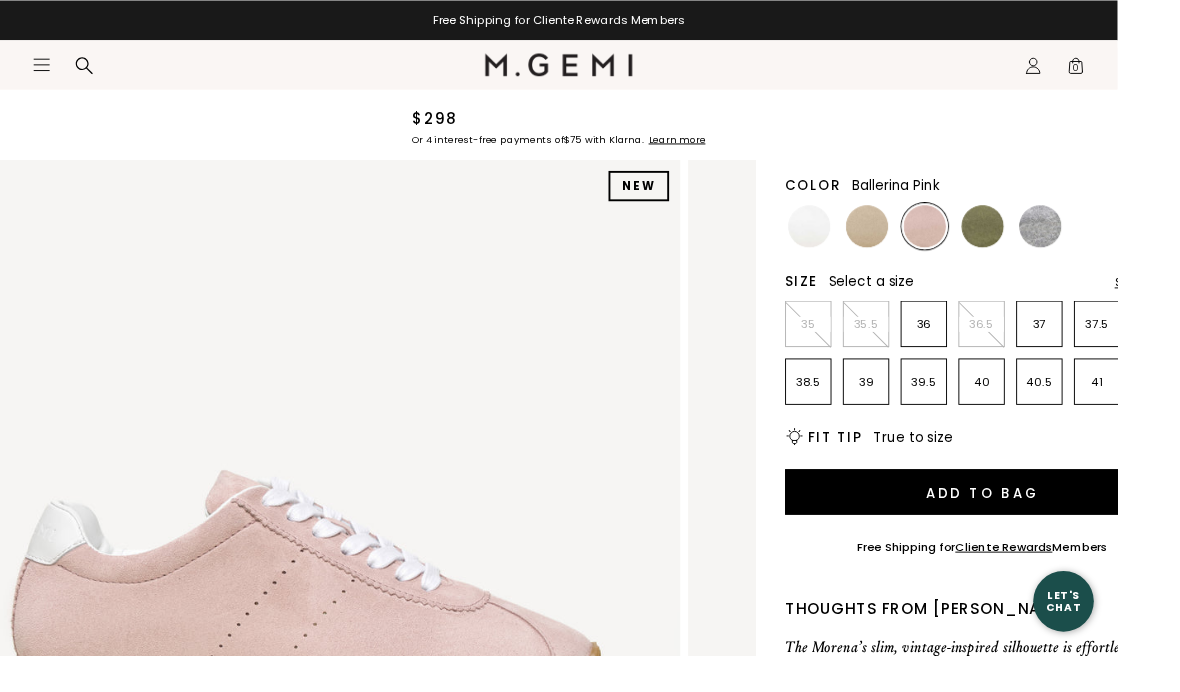 click at bounding box center (915, 239) 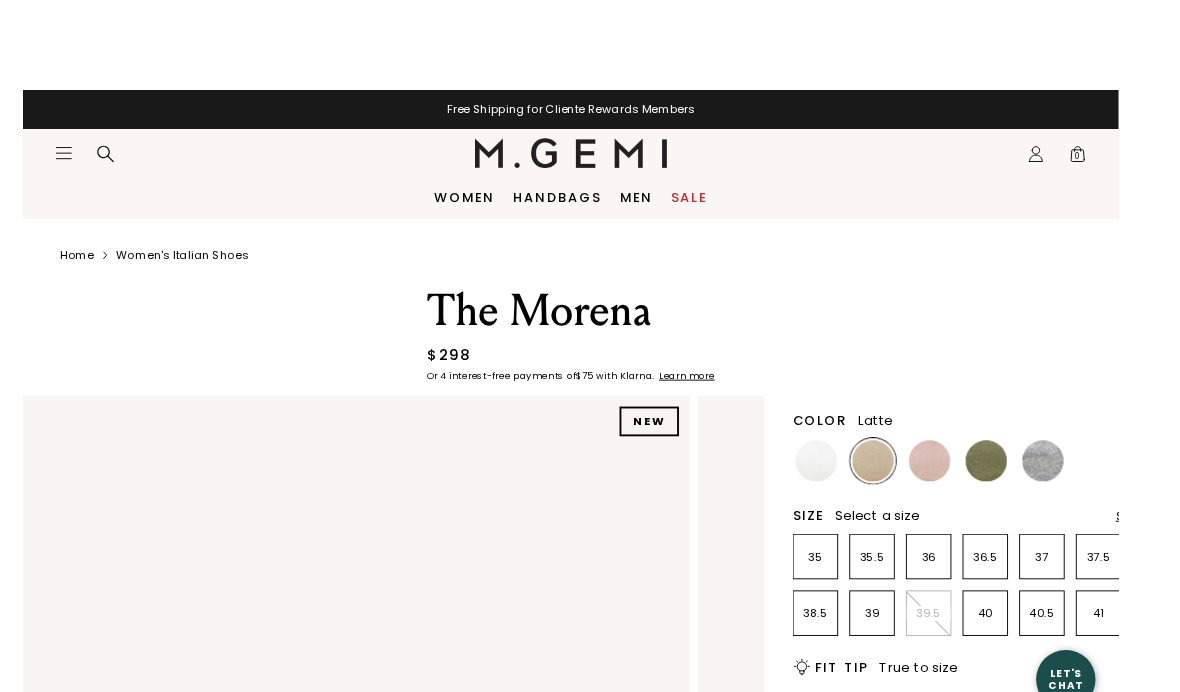 scroll, scrollTop: 101, scrollLeft: 0, axis: vertical 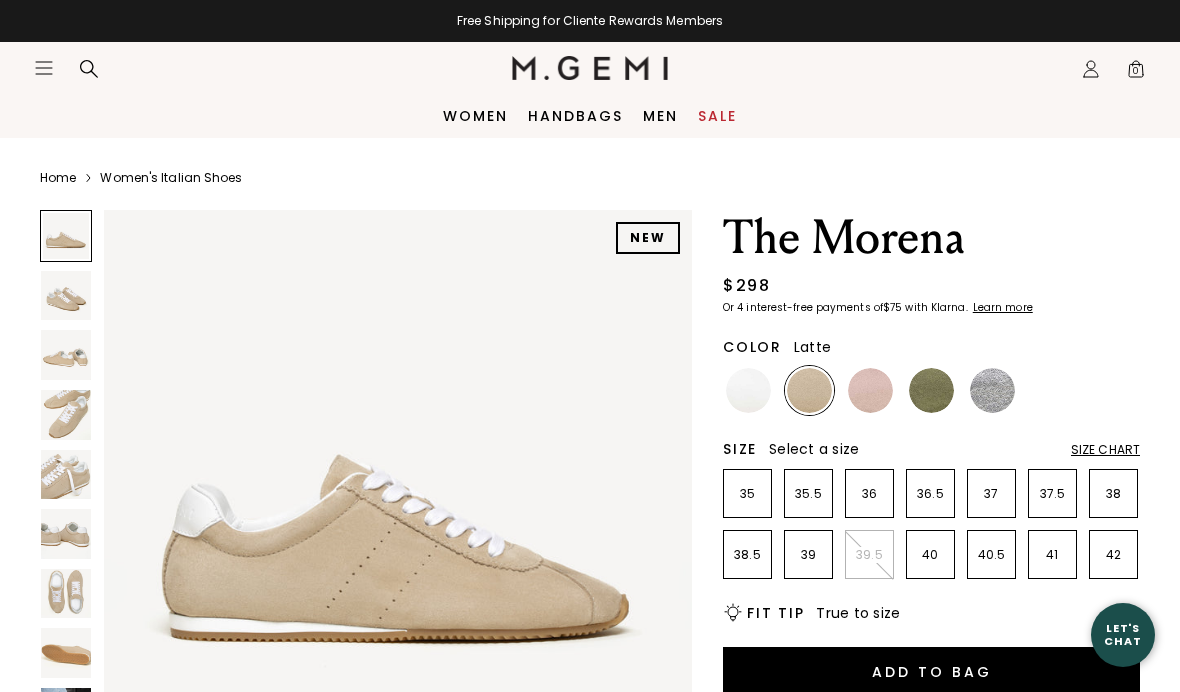 click at bounding box center (66, 296) 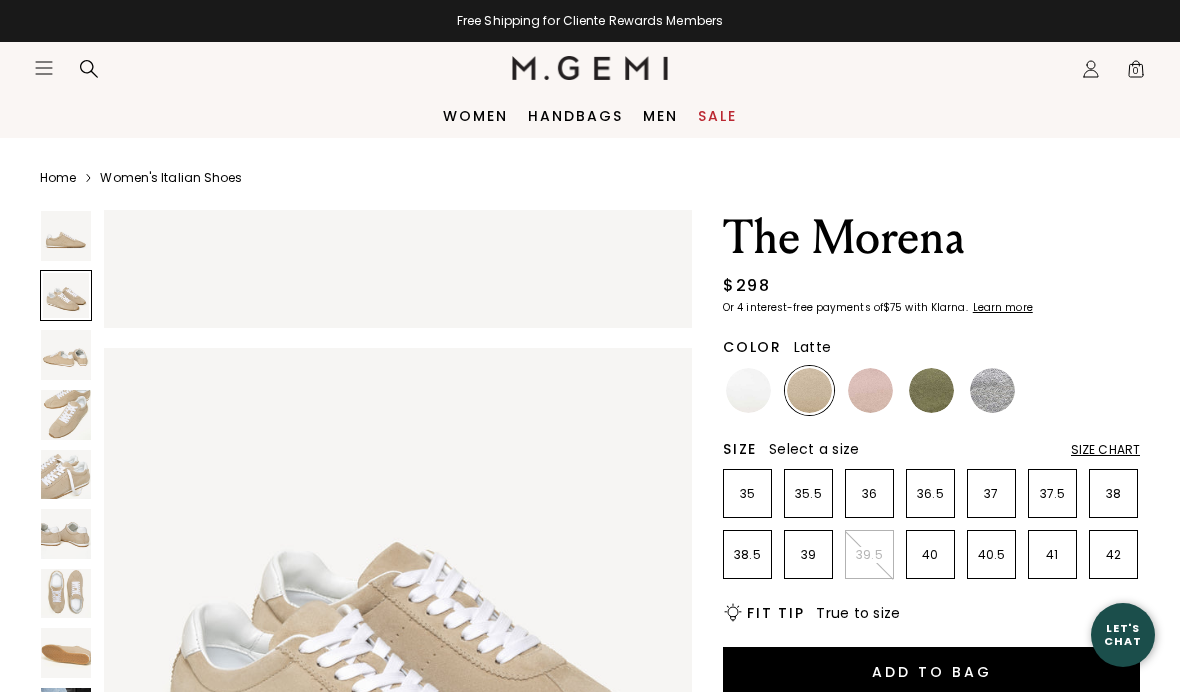 scroll, scrollTop: 608, scrollLeft: 0, axis: vertical 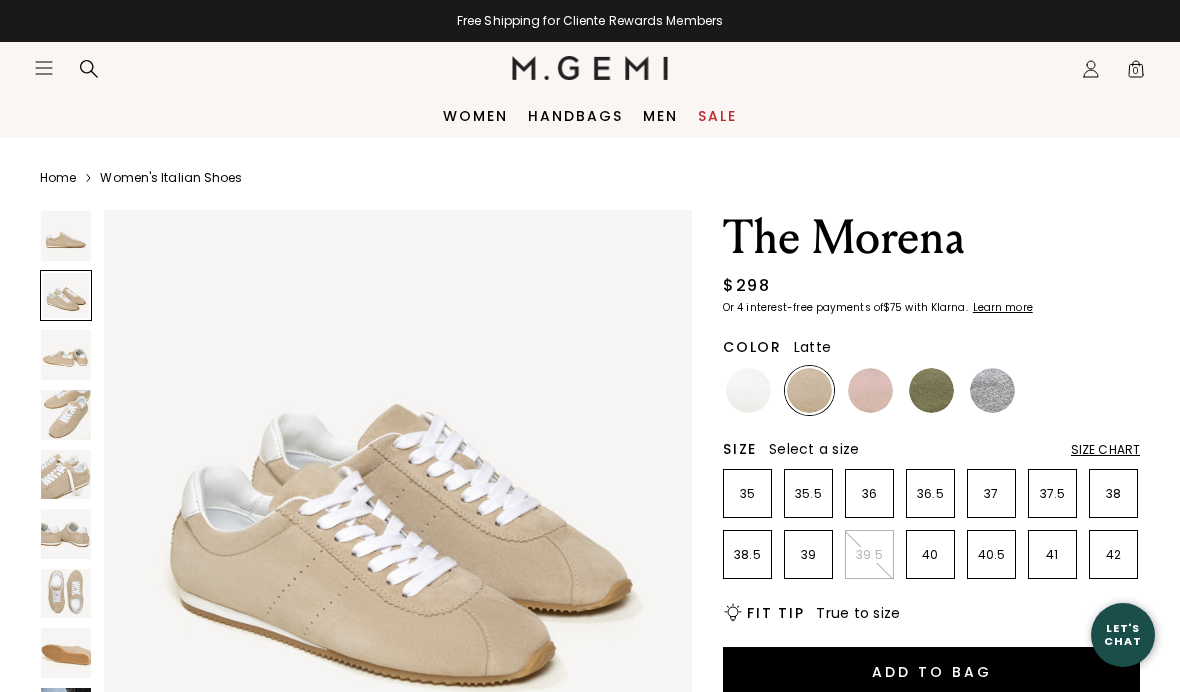 click at bounding box center (66, 355) 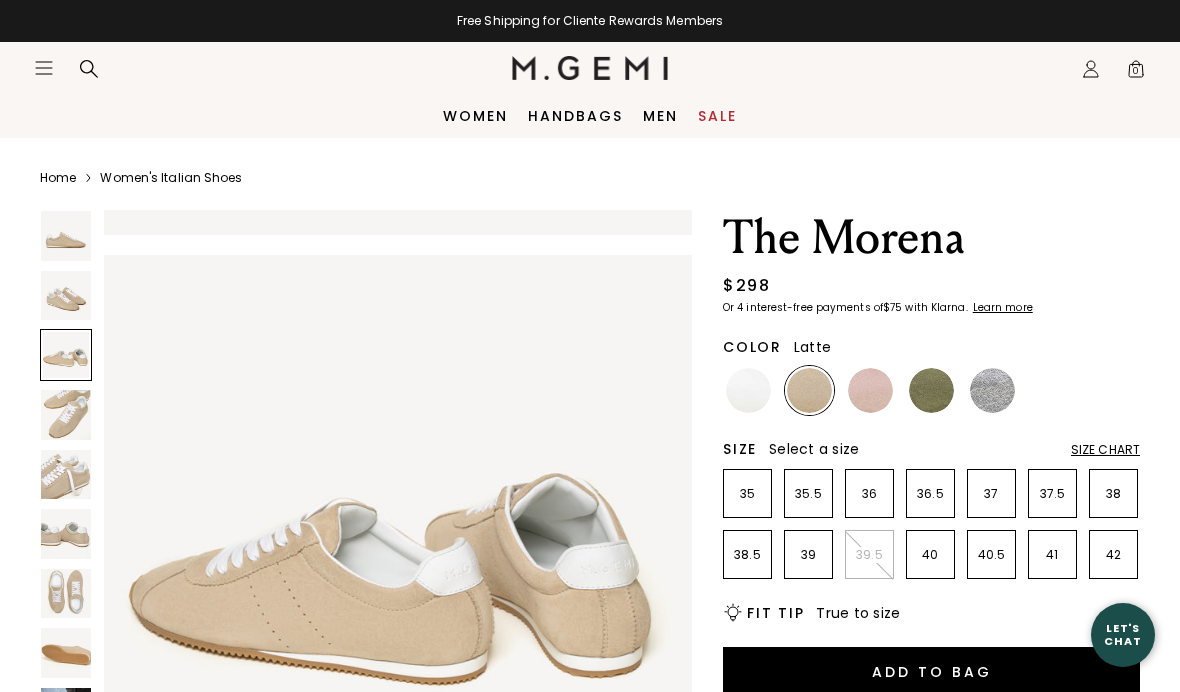 scroll, scrollTop: 1217, scrollLeft: 0, axis: vertical 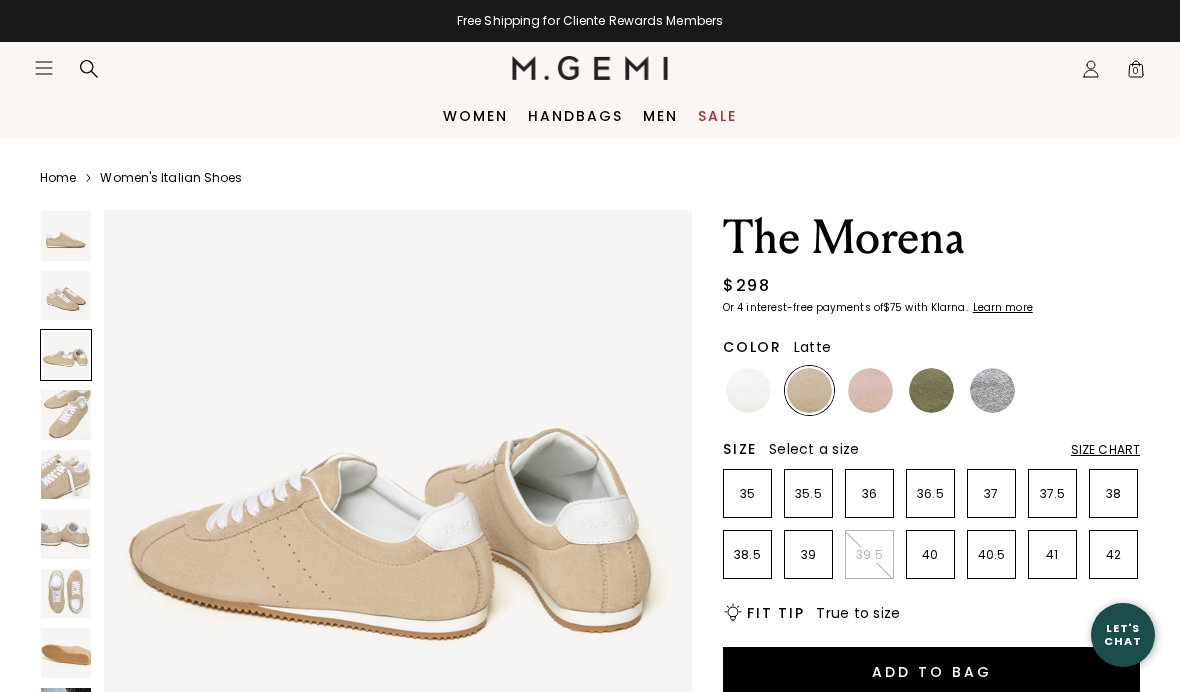 click at bounding box center [66, 415] 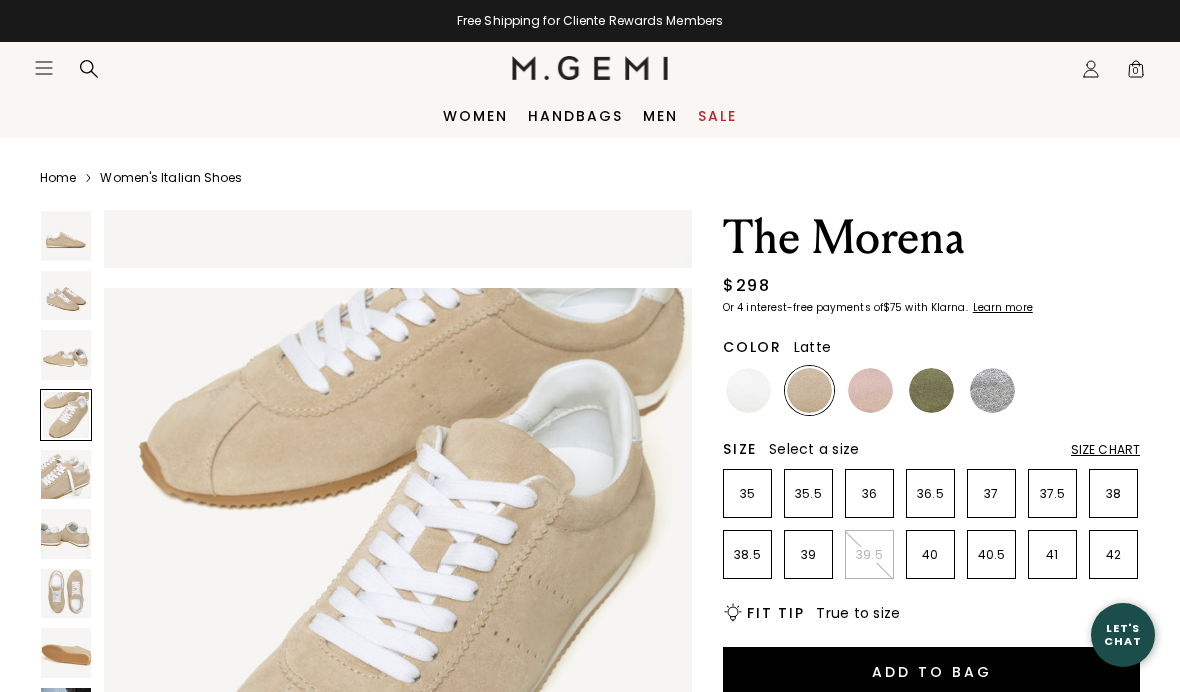 scroll, scrollTop: 1825, scrollLeft: 0, axis: vertical 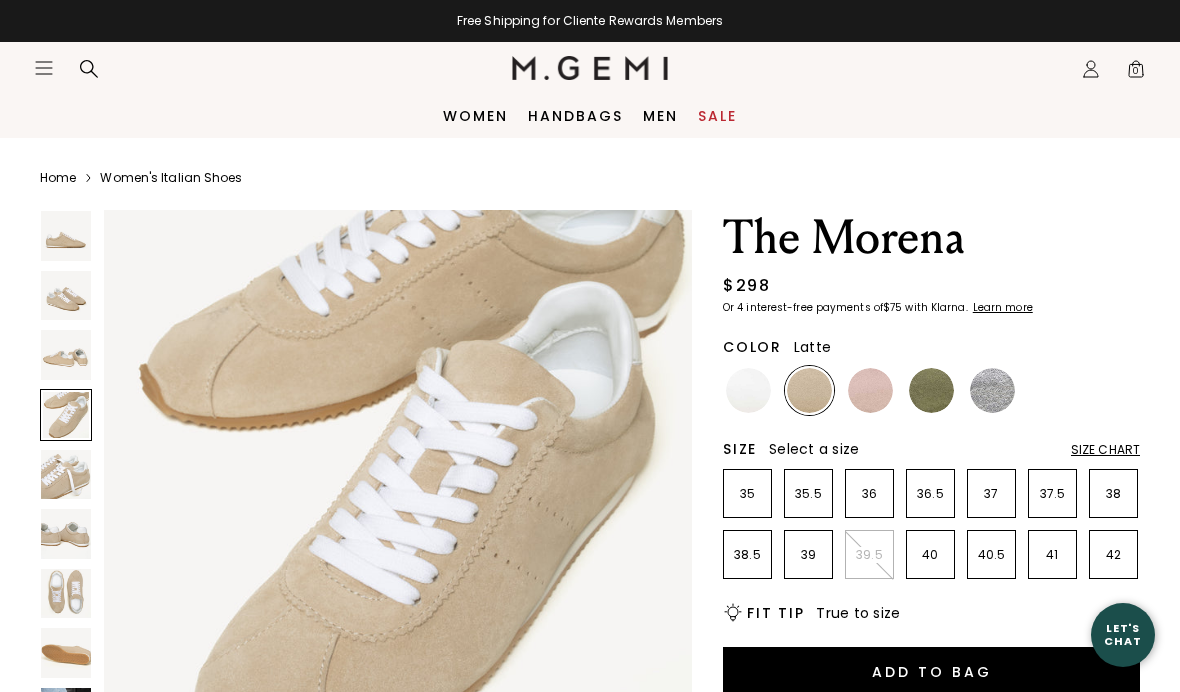 click at bounding box center (66, 594) 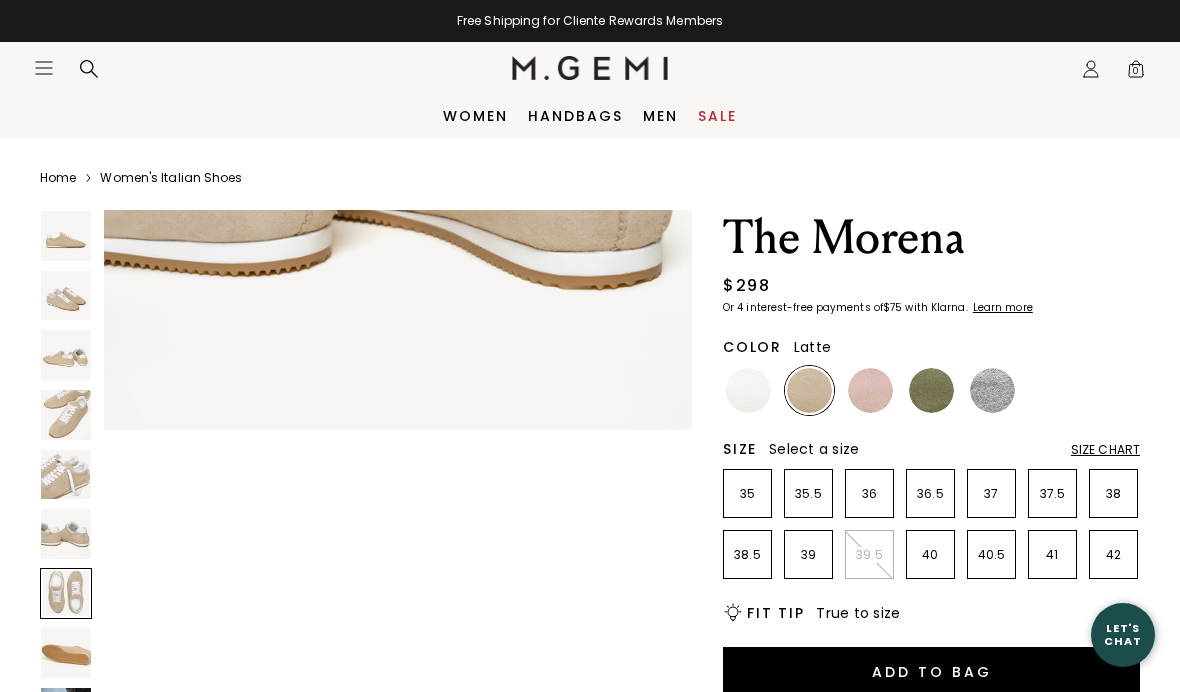 scroll, scrollTop: 3650, scrollLeft: 0, axis: vertical 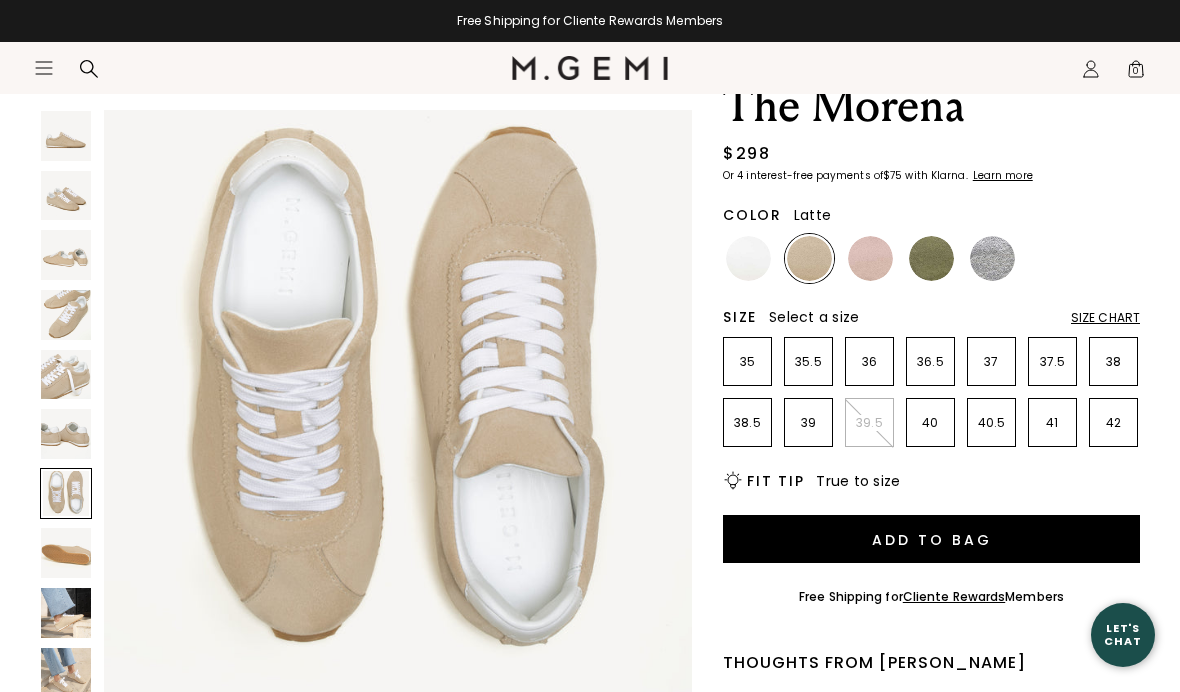 click at bounding box center [66, 613] 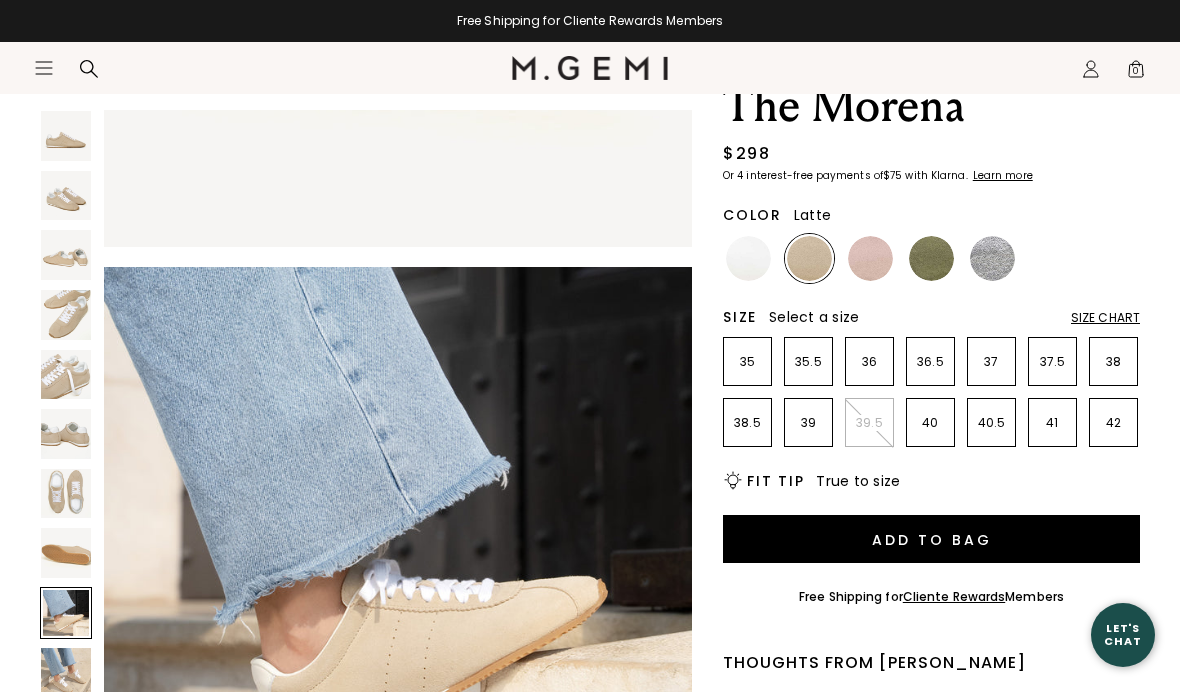 scroll, scrollTop: 4867, scrollLeft: 0, axis: vertical 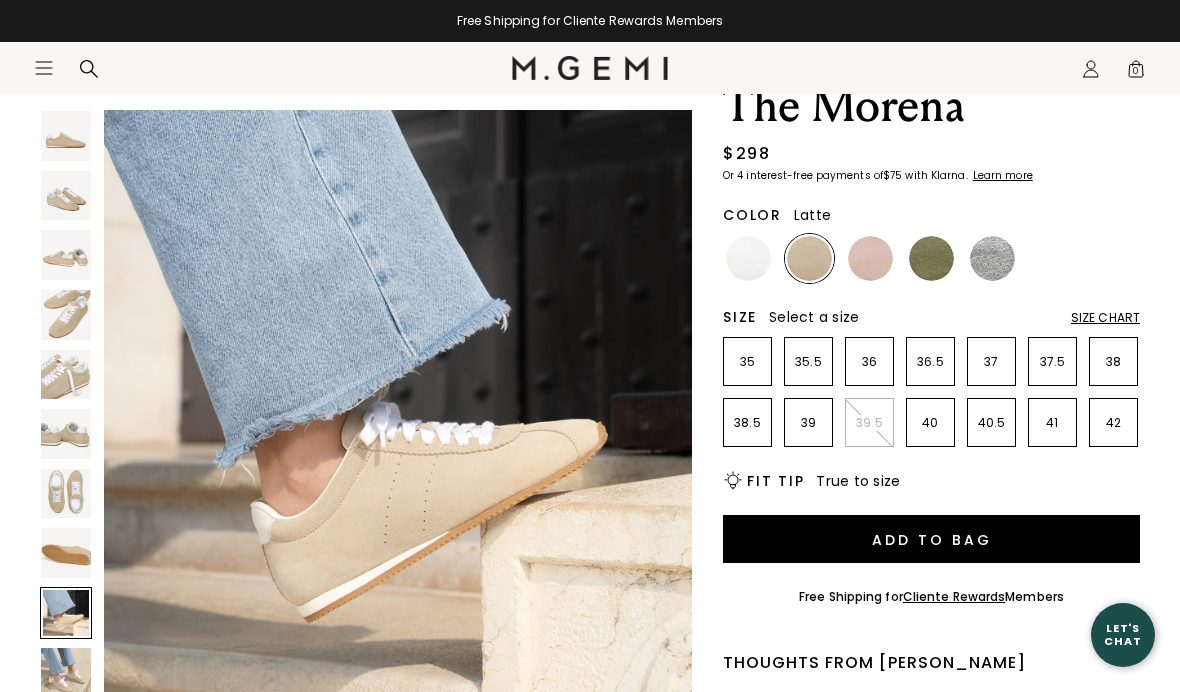 click at bounding box center (66, 673) 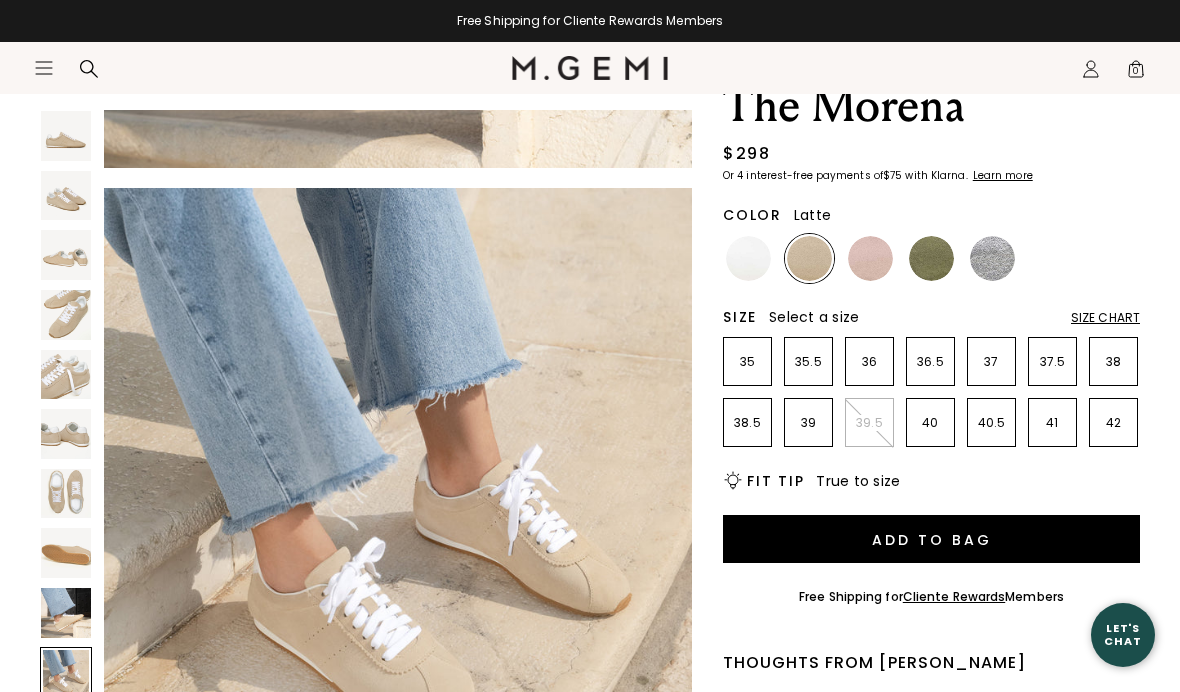 scroll, scrollTop: 5475, scrollLeft: 0, axis: vertical 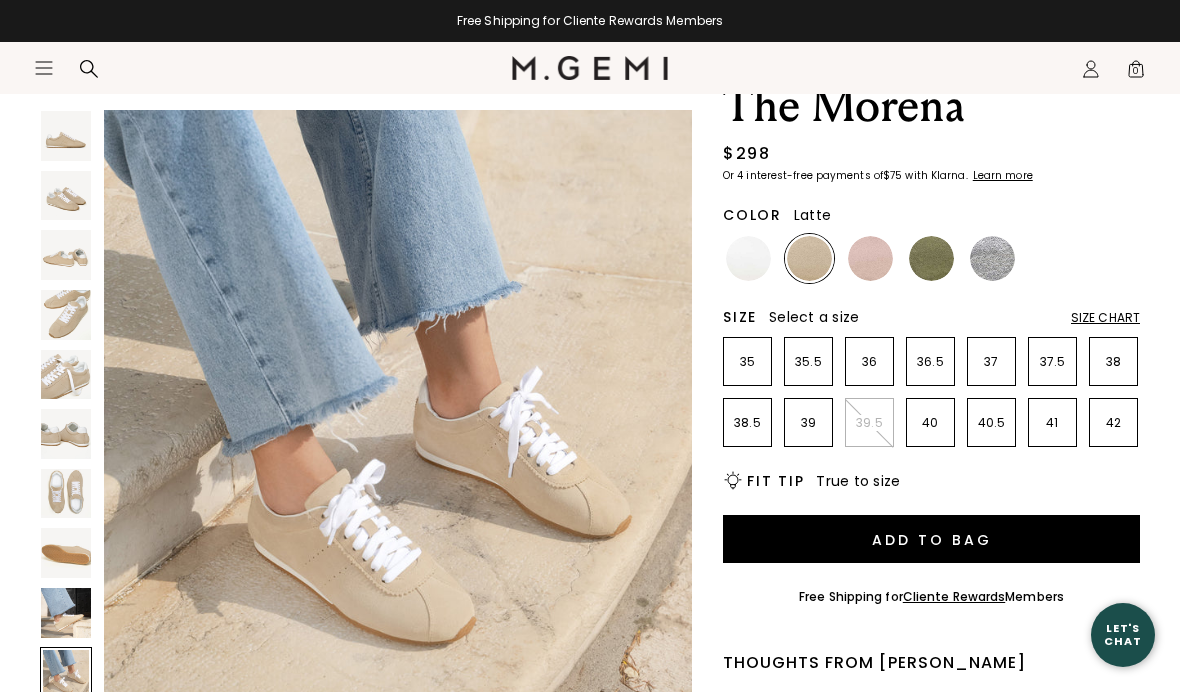 click at bounding box center [870, 258] 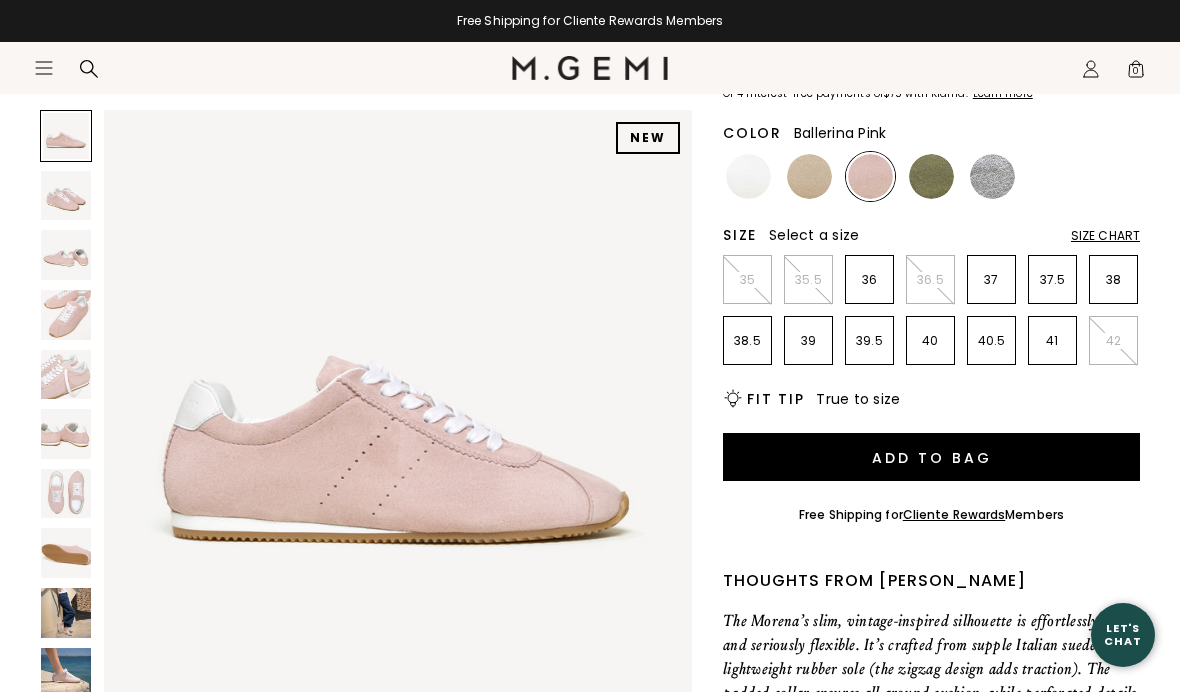 scroll, scrollTop: 292, scrollLeft: 0, axis: vertical 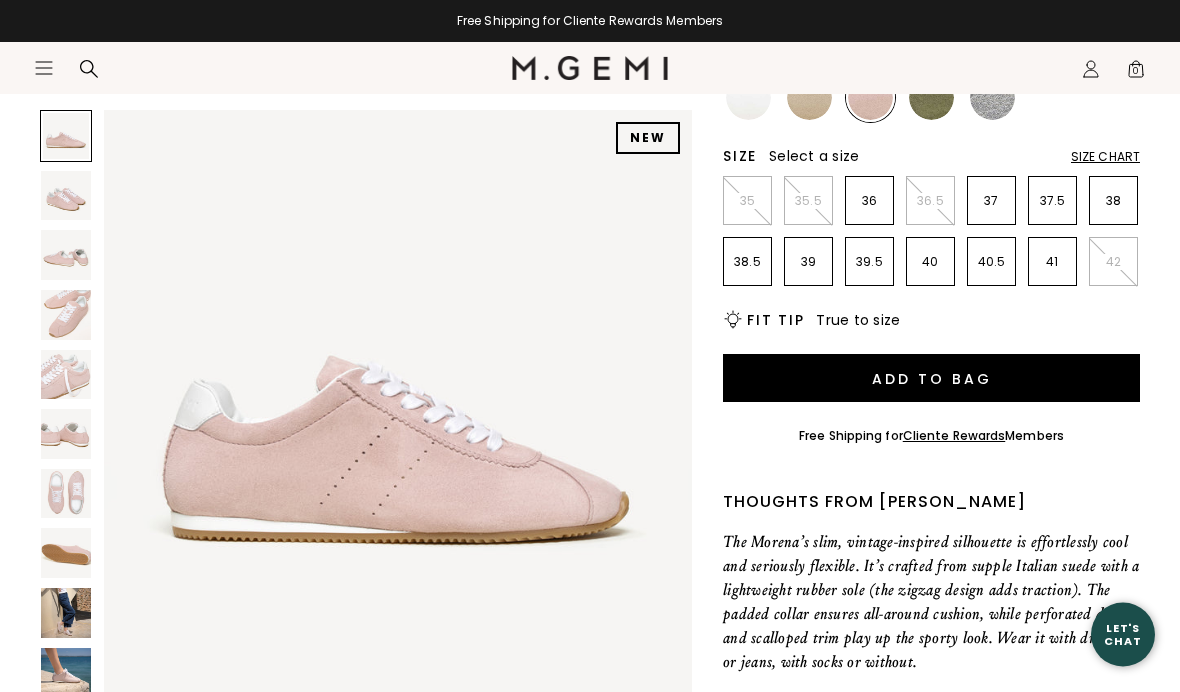 click at bounding box center [66, 613] 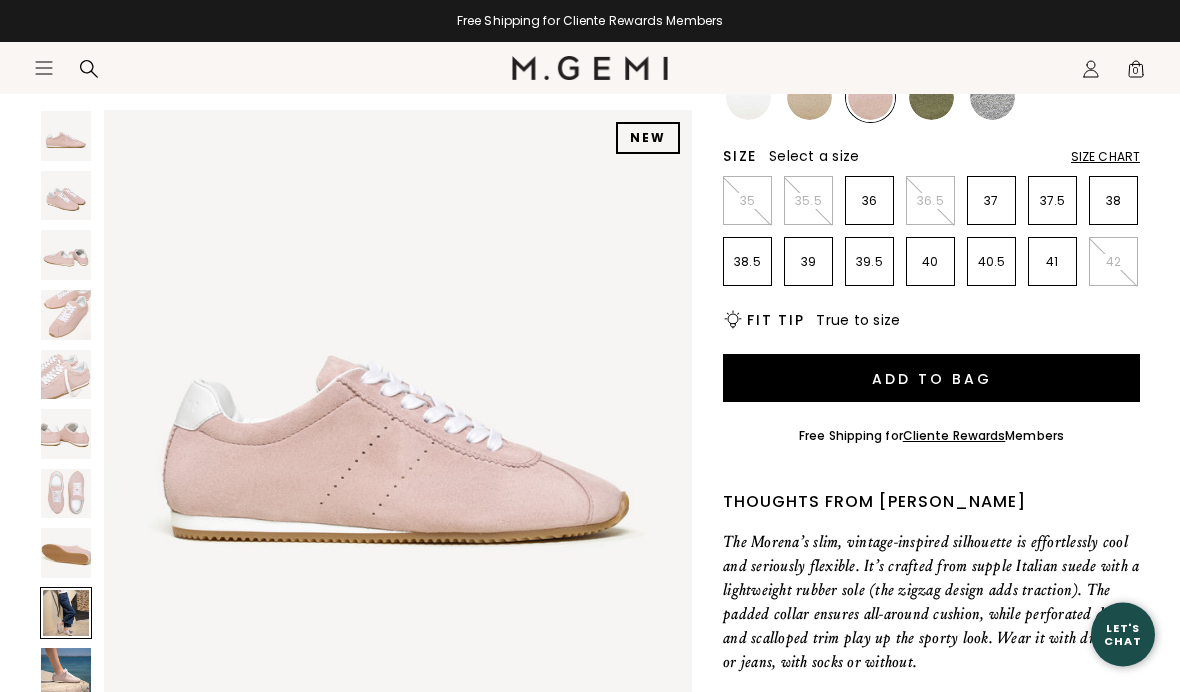 scroll, scrollTop: 293, scrollLeft: 0, axis: vertical 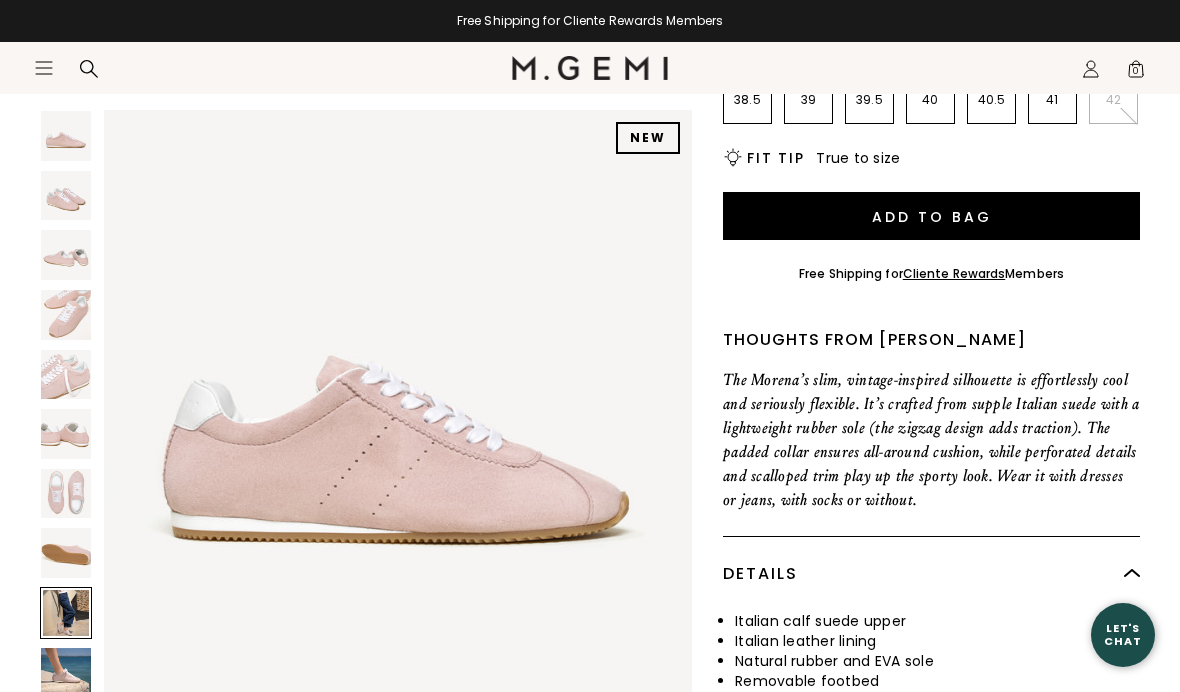 click at bounding box center [66, 673] 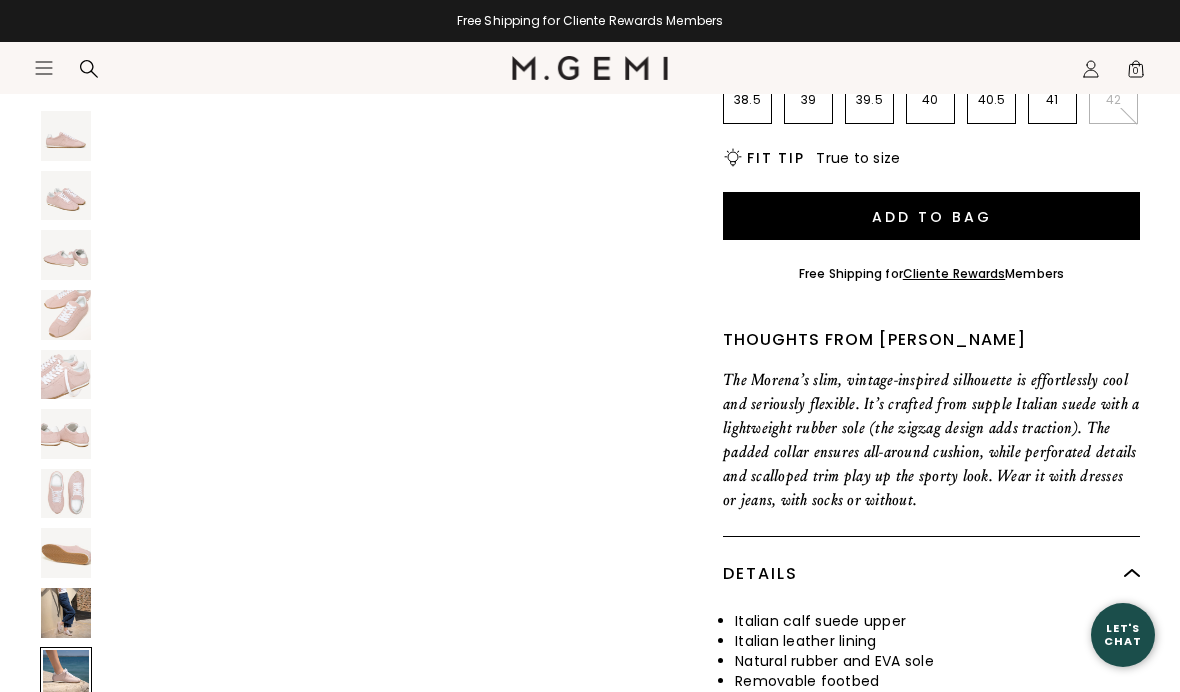 scroll, scrollTop: 5475, scrollLeft: 0, axis: vertical 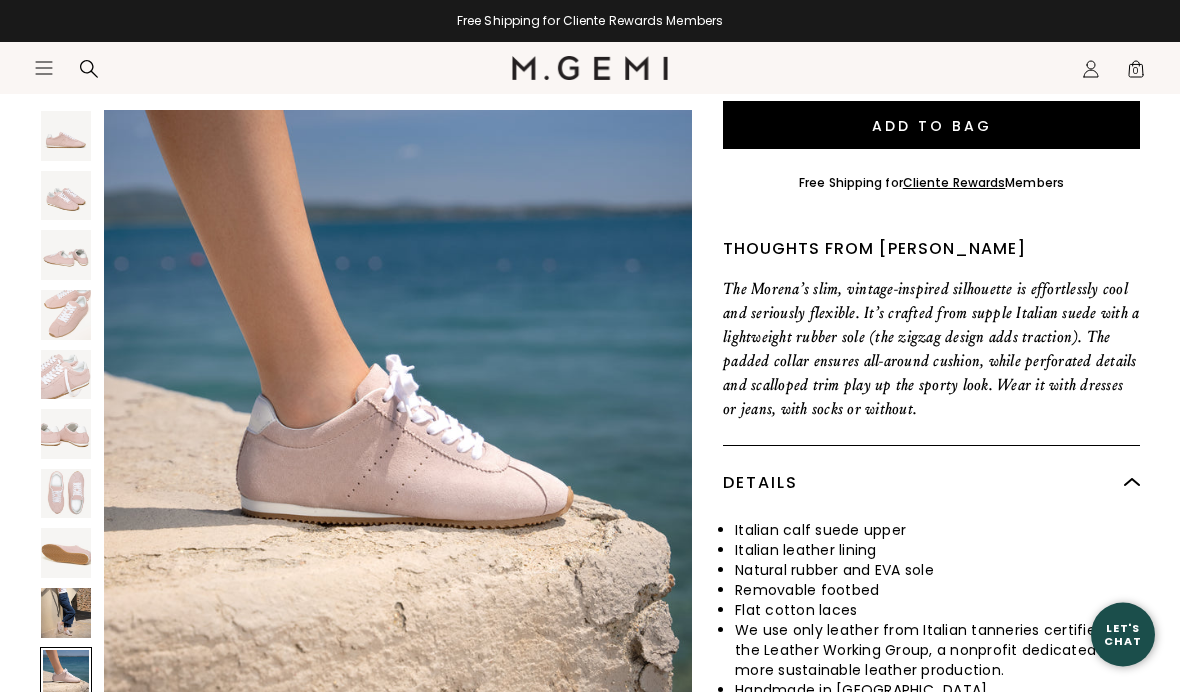 click at bounding box center (66, 613) 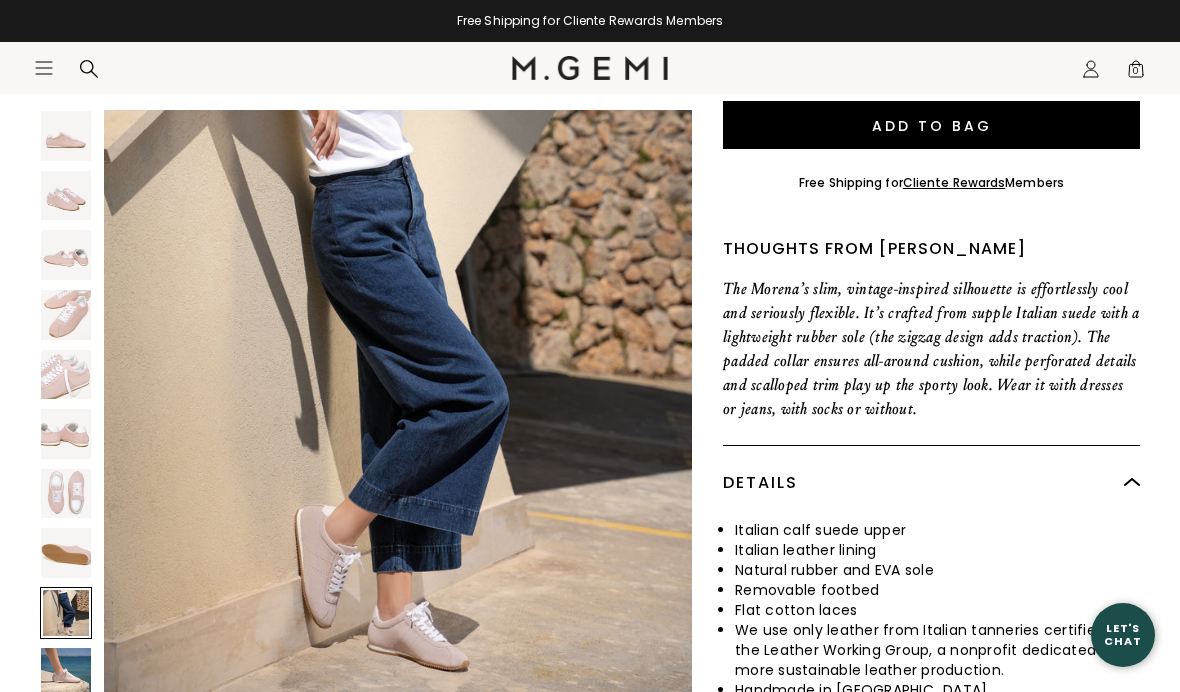 scroll, scrollTop: 4867, scrollLeft: 0, axis: vertical 